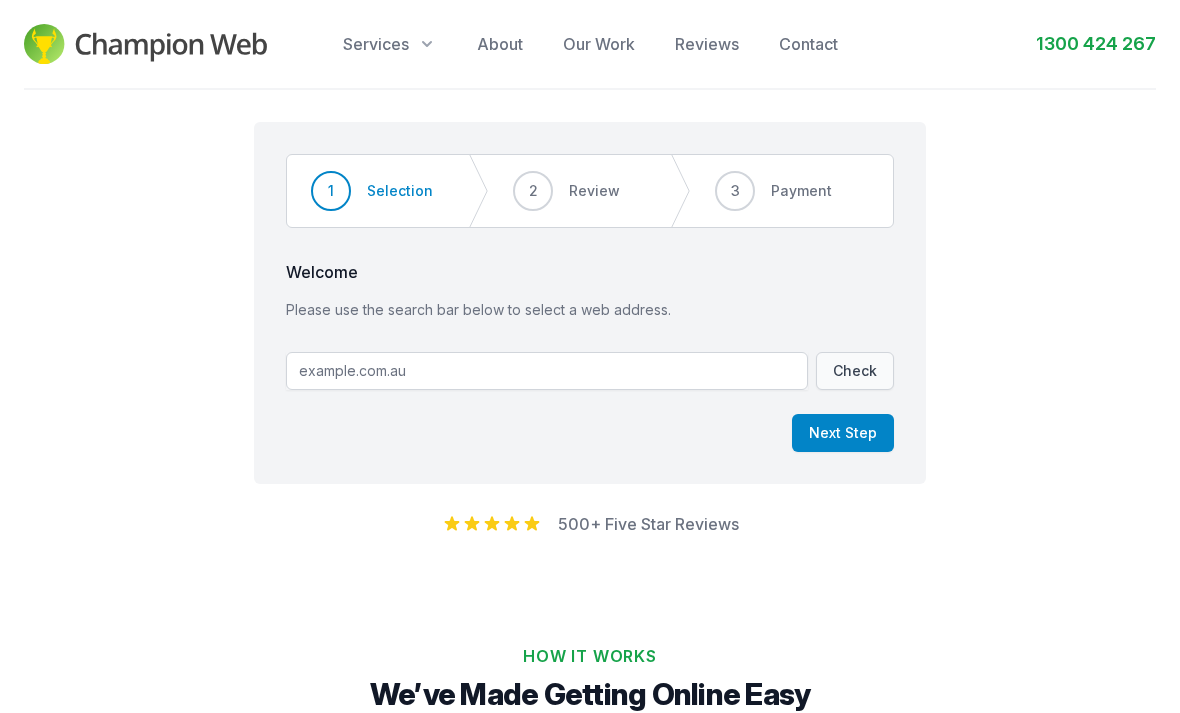 scroll, scrollTop: 0, scrollLeft: 0, axis: both 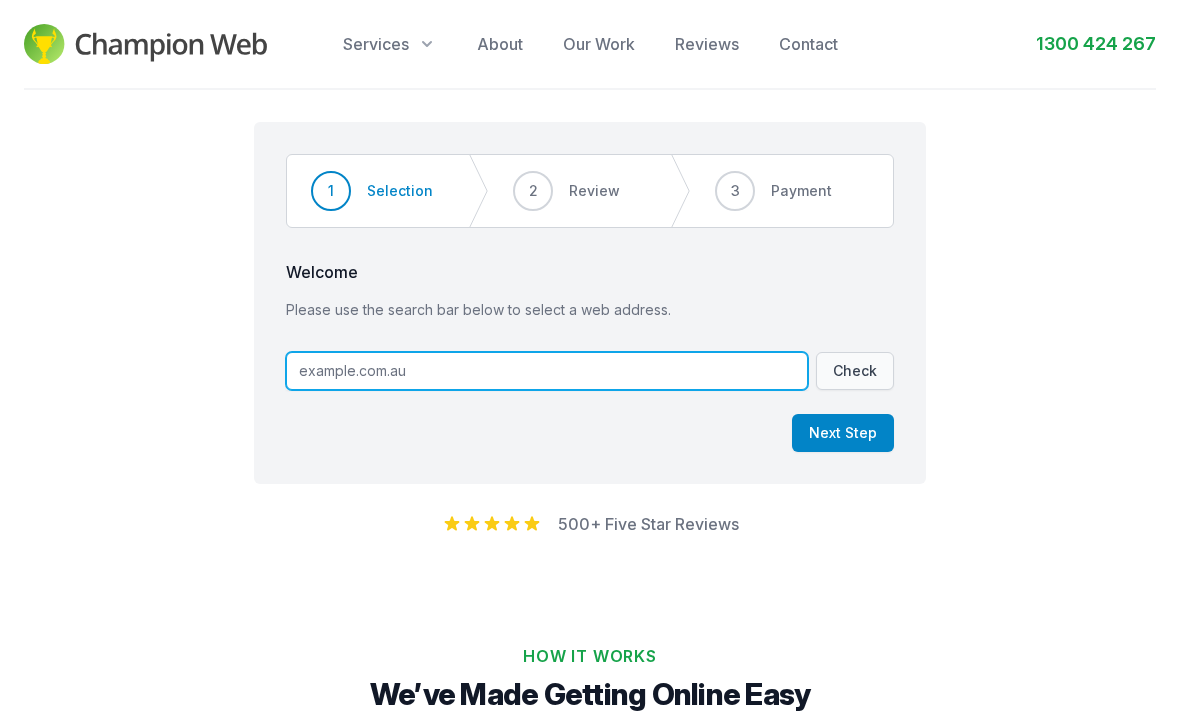 click at bounding box center (547, 371) 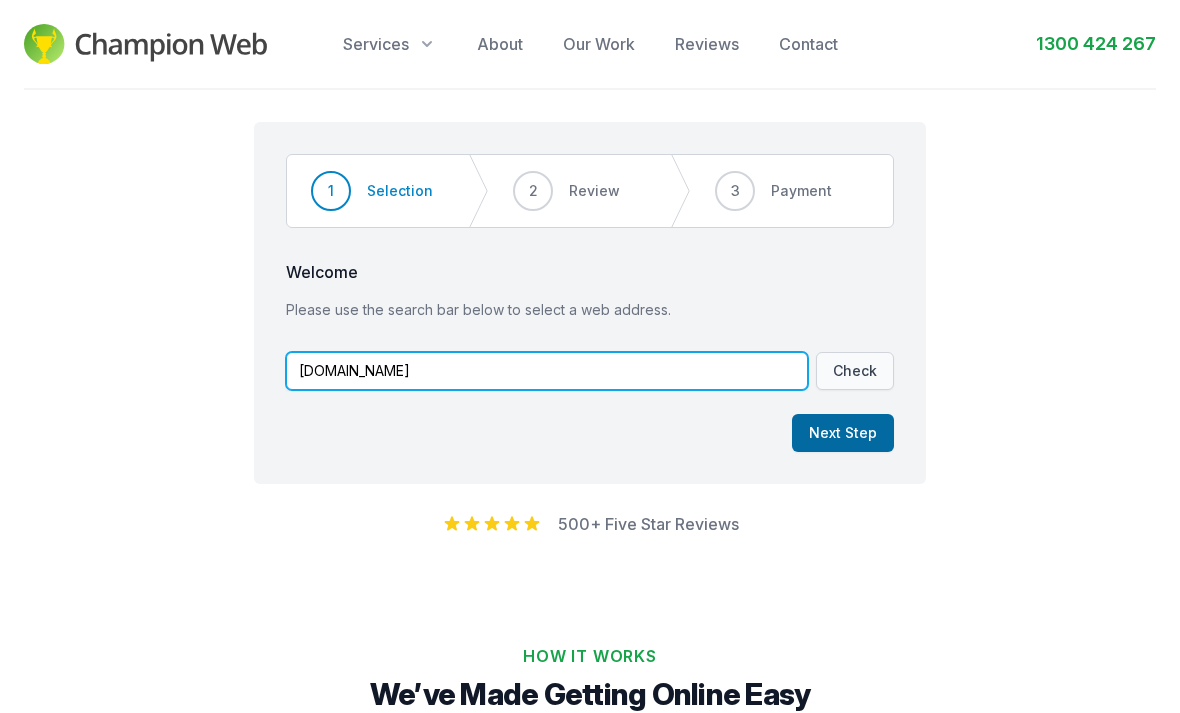 type on "[DOMAIN_NAME]" 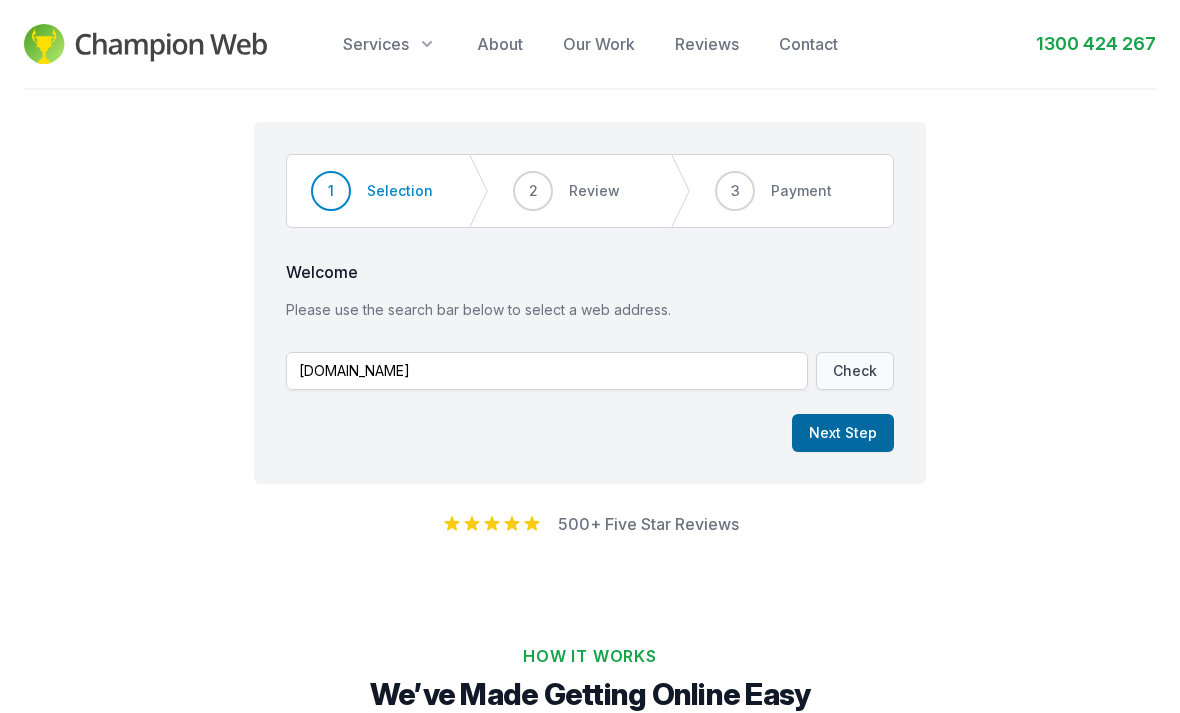click on "Next Step" at bounding box center (843, 433) 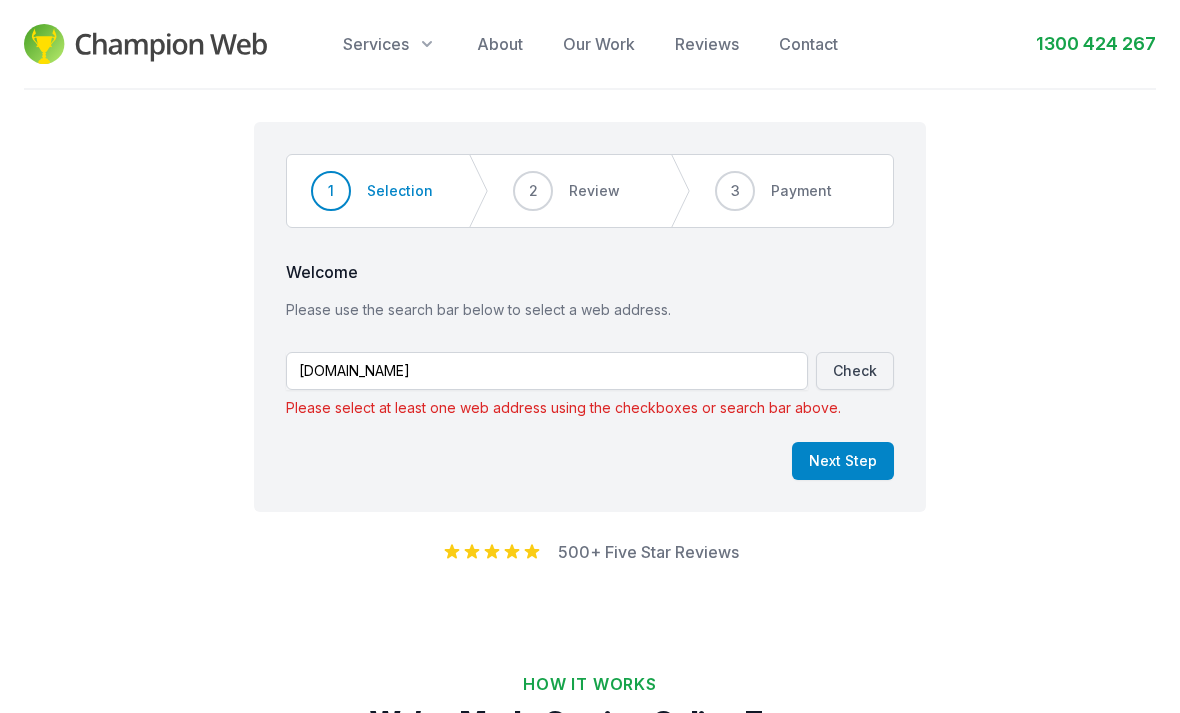 click on "Check" at bounding box center [855, 371] 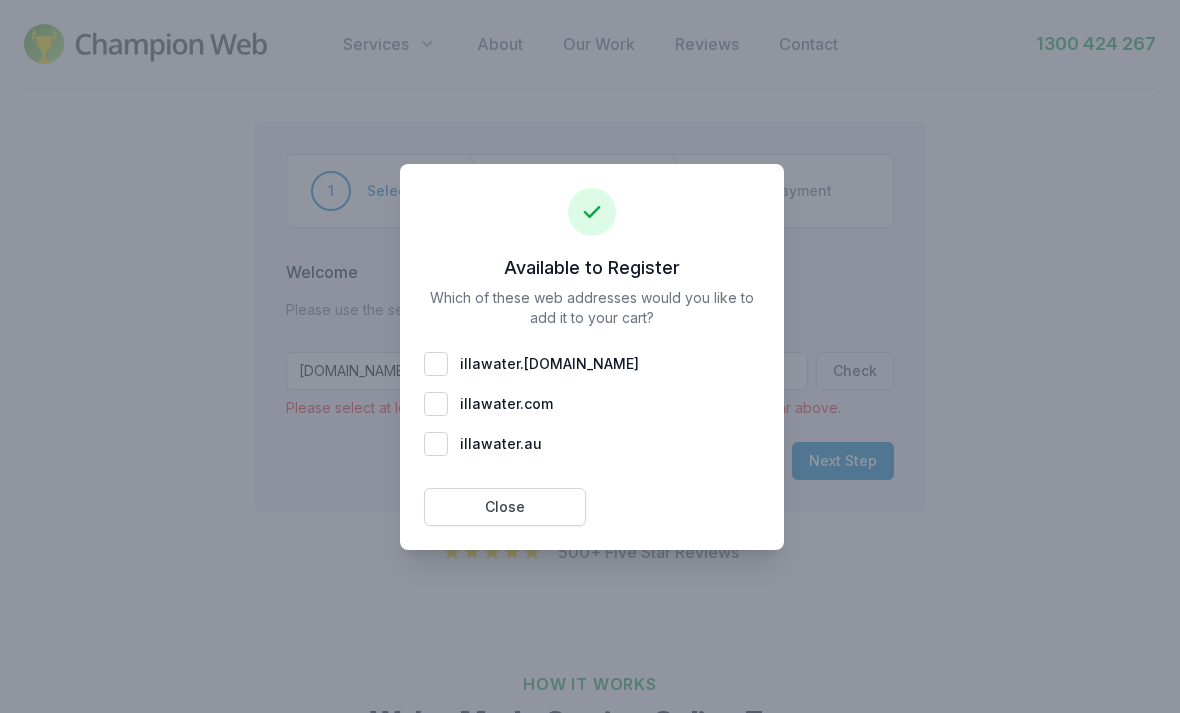 click on "illawater . [DOMAIN_NAME]" at bounding box center (592, 364) 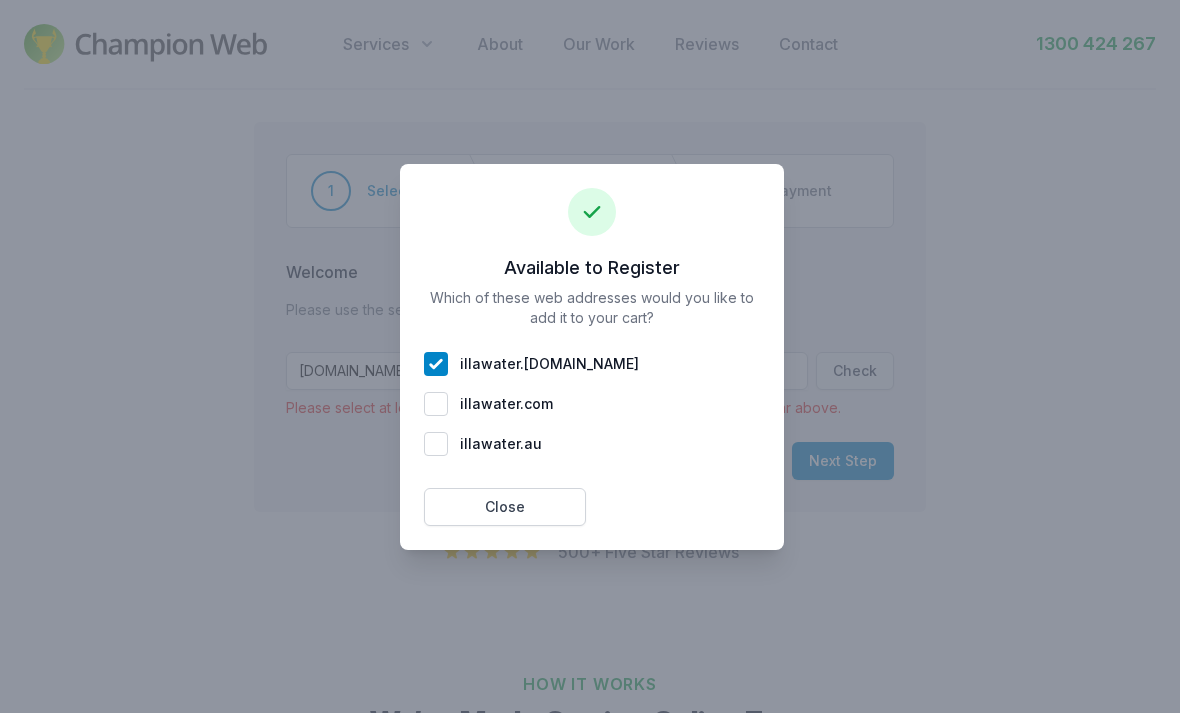 checkbox on "true" 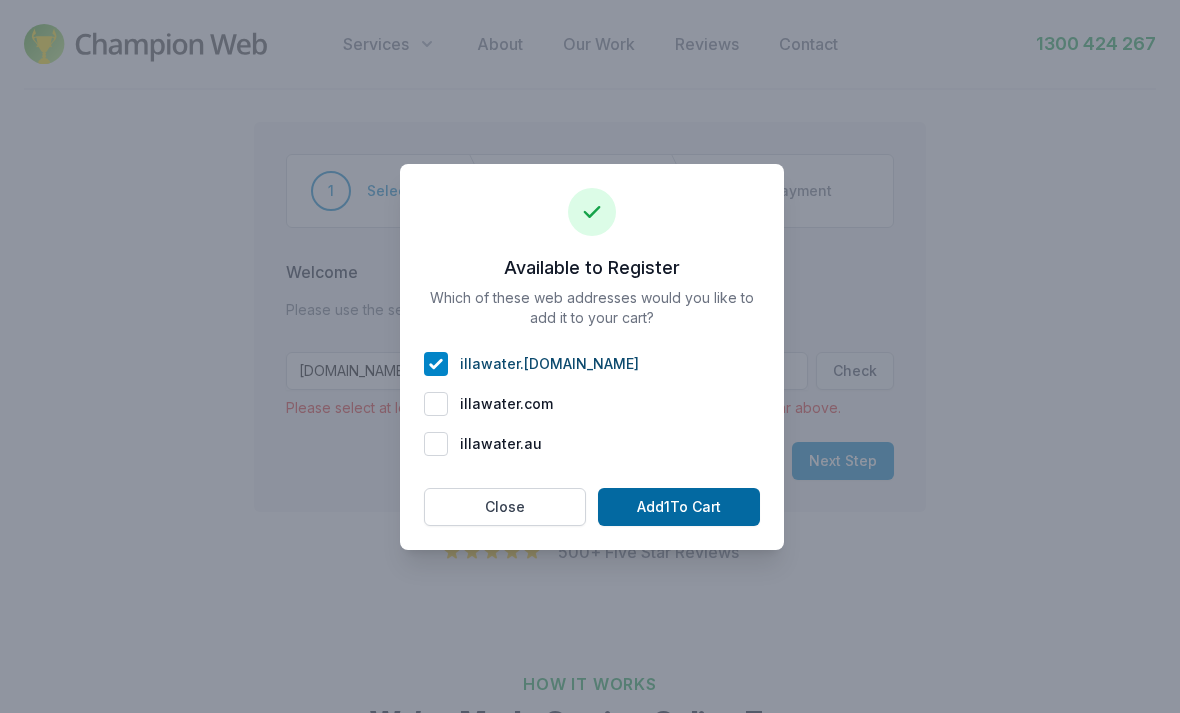 click on "Add  1  To Cart" at bounding box center [679, 507] 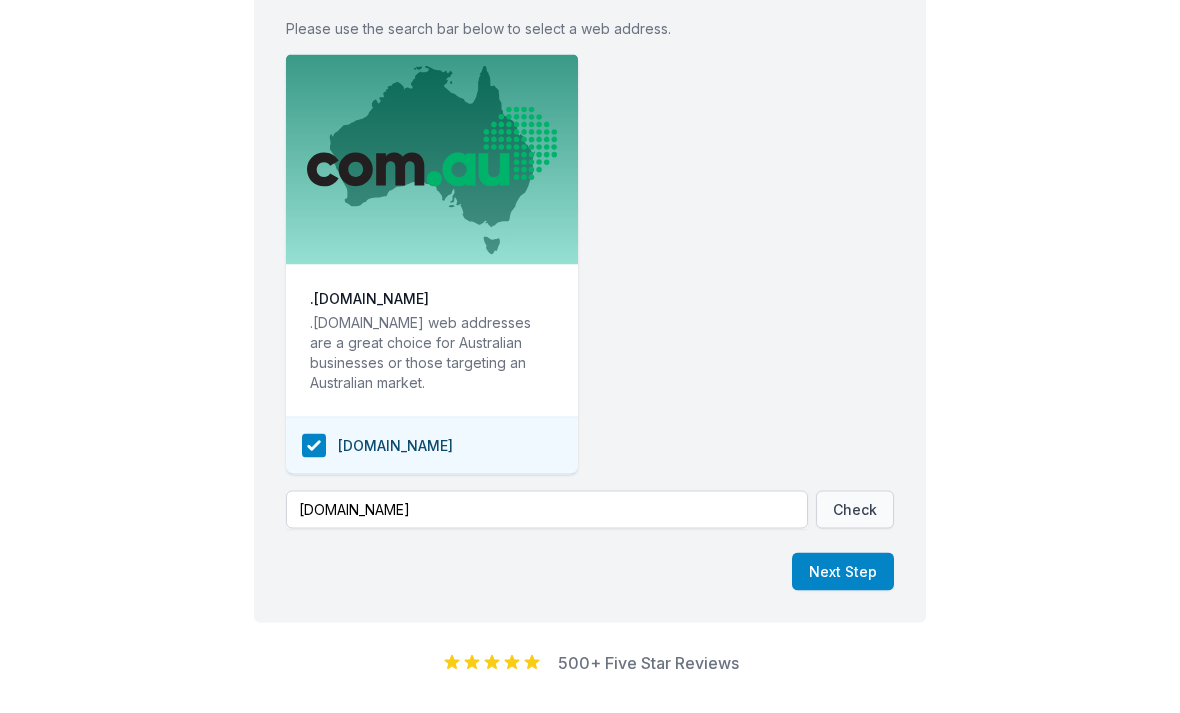 scroll, scrollTop: 292, scrollLeft: 0, axis: vertical 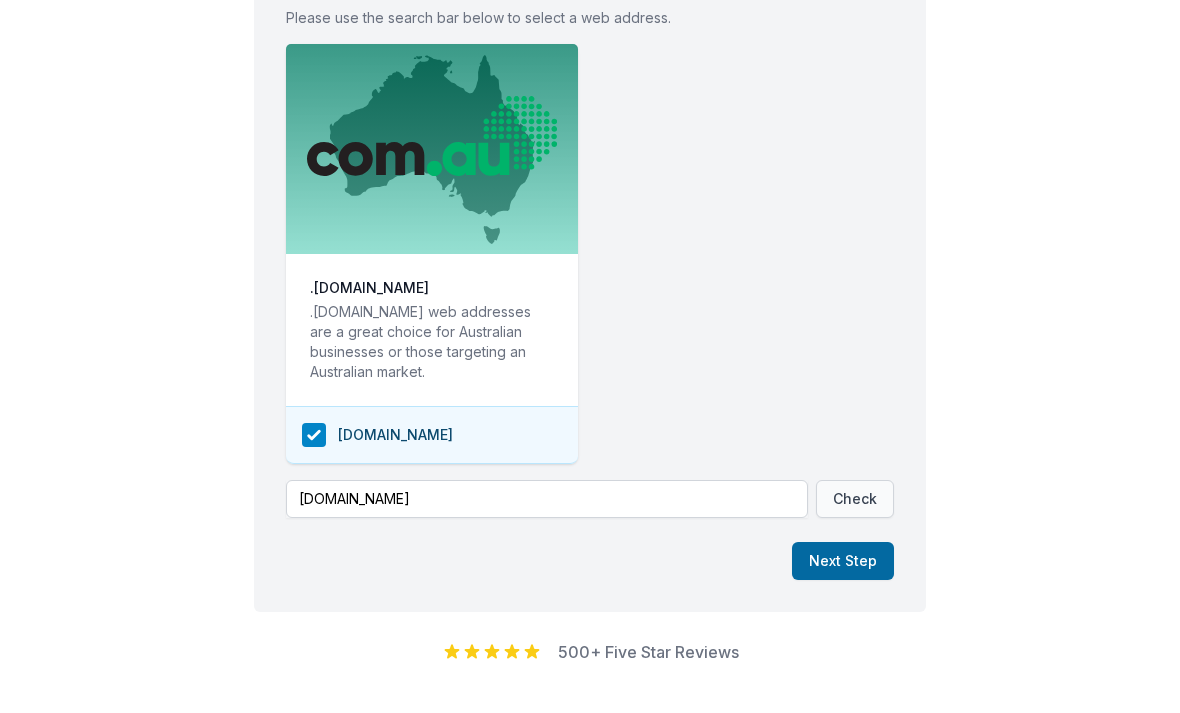 click on "Next Step" at bounding box center (843, 561) 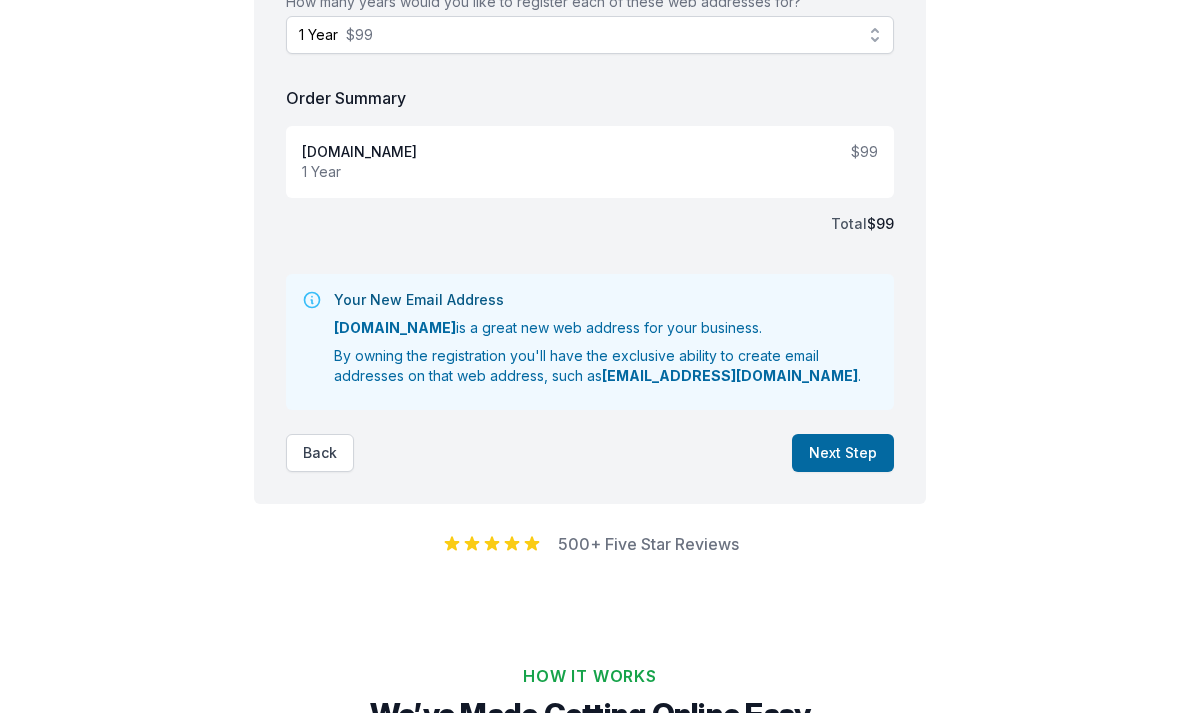 scroll, scrollTop: 90, scrollLeft: 0, axis: vertical 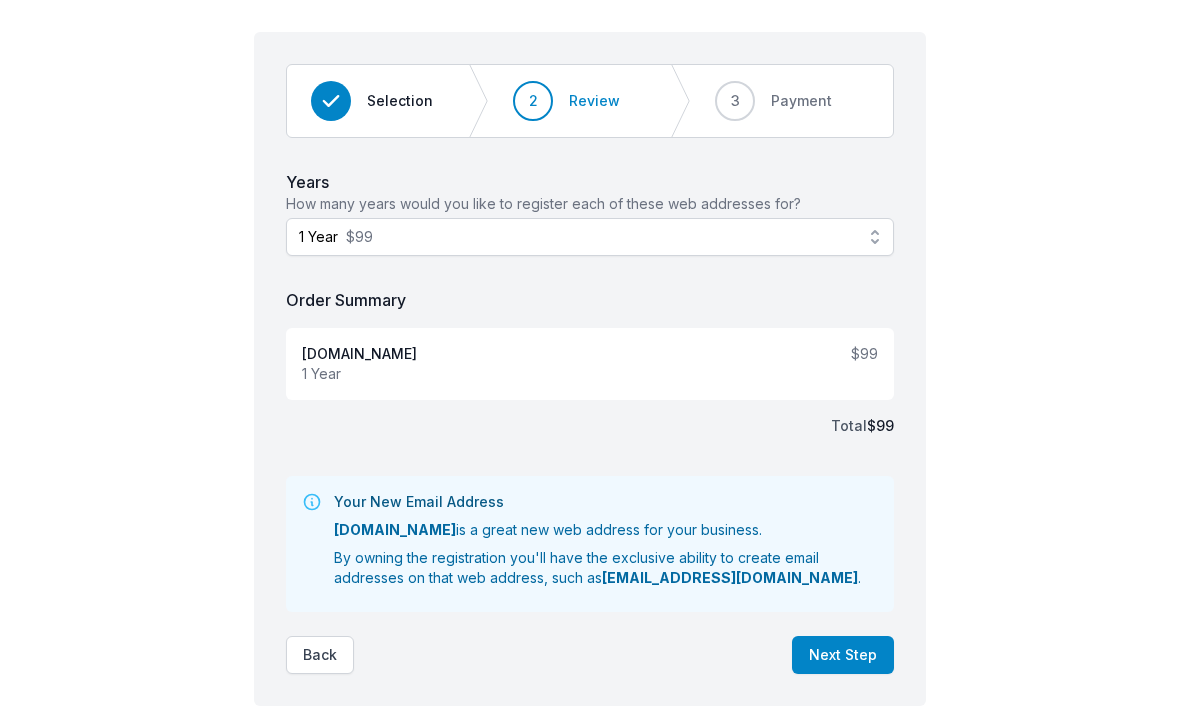 click on "1 Year   $99" at bounding box center (590, 237) 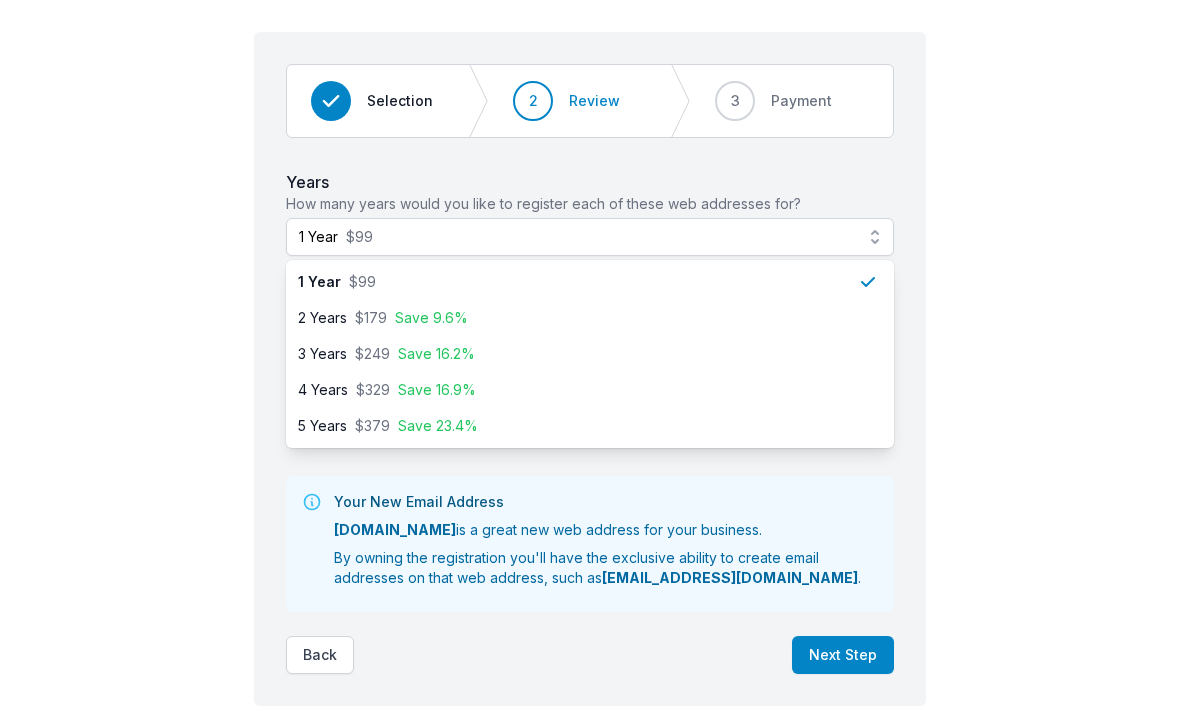 click on "Step  2  of  3   Step  1             Step  2         Step  3       Selection           2   Review           3   Payment         Years   How many years would you like to register each of these web addresses for?   1 Year   $99       1 Year   $99         2 Years   $179     Save 9.6%     3 Years   $249     Save 16.2%     4 Years   $329     Save 16.9%     5 Years   $379     Save 23.4%       Order Summary   [DOMAIN_NAME]   1 Year   $ 99     Total
$ 99     Your New Email Address   [DOMAIN_NAME]  is a great new web address for your business.   By owning the registration you'll have the exclusive ability to create email addresses
on that web address, such as  [EMAIL_ADDRESS][DOMAIN_NAME] .   Contact Details   First Name       Last Name       Email Address       Phone Number       ABN       Payment Method   How would you prefer to pay for this order?   Payment Method     Apple Pay     Credit/Debit Card     Card Details           Bank Account           Direct Debit Request service agreement" at bounding box center (590, 361) 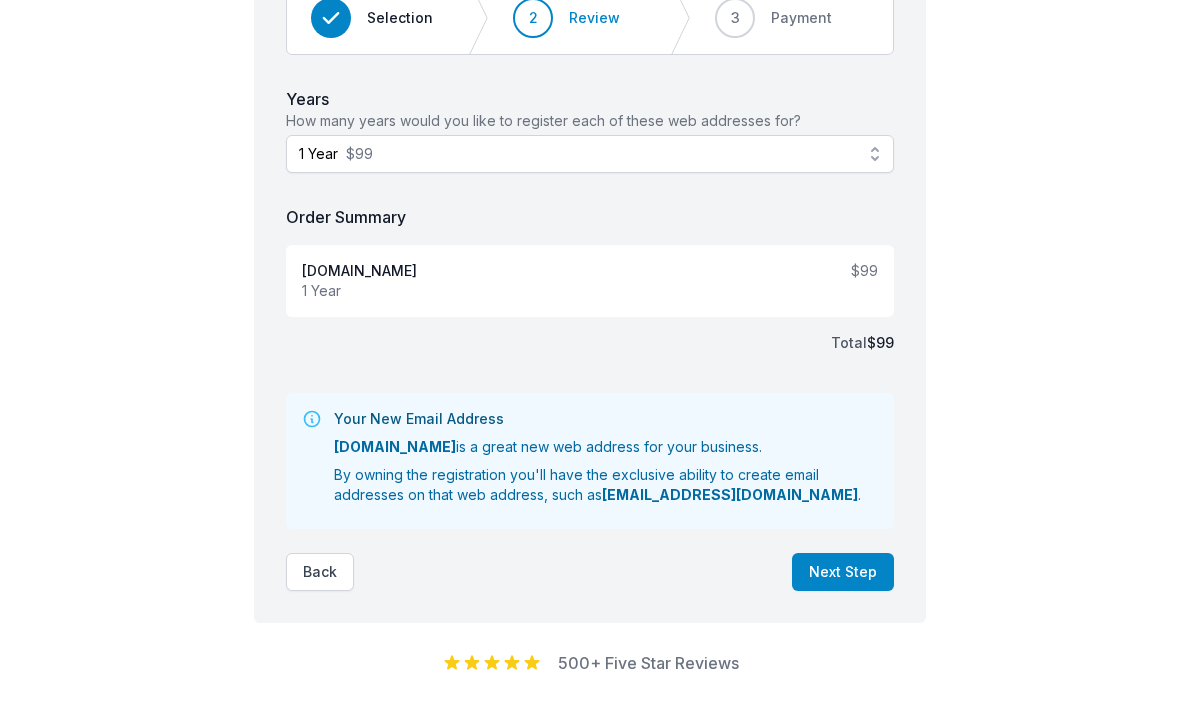 scroll, scrollTop: 182, scrollLeft: 0, axis: vertical 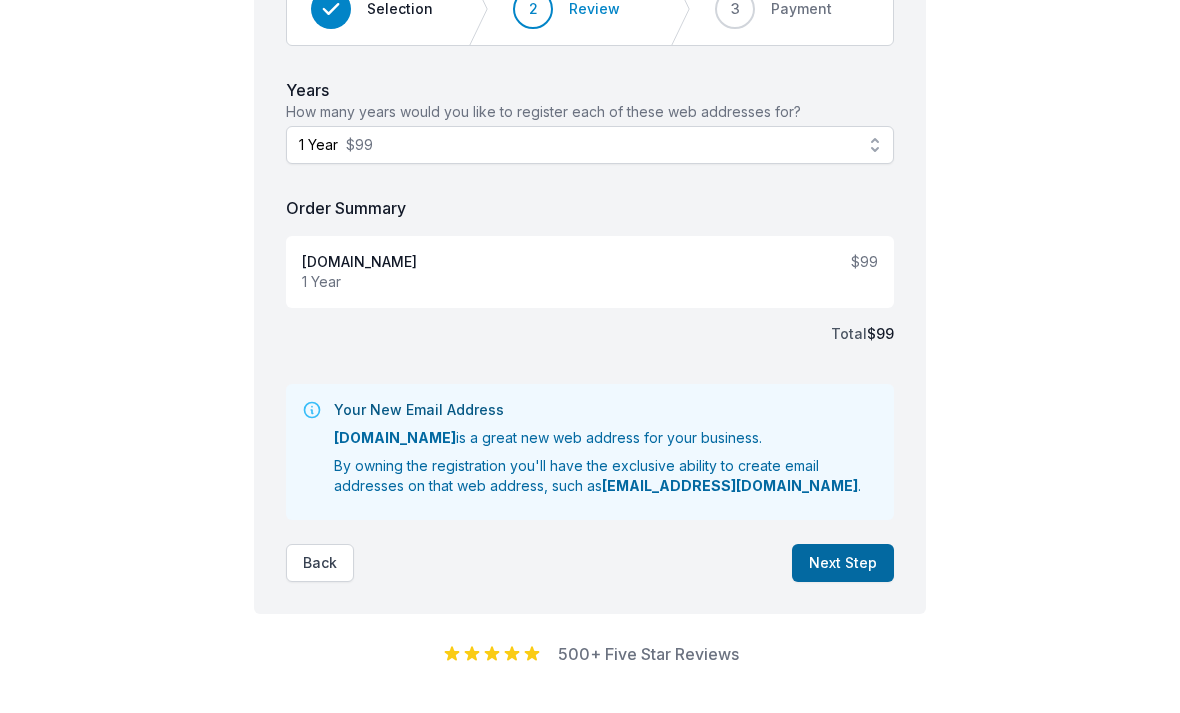 click on "Next Step" at bounding box center (843, 563) 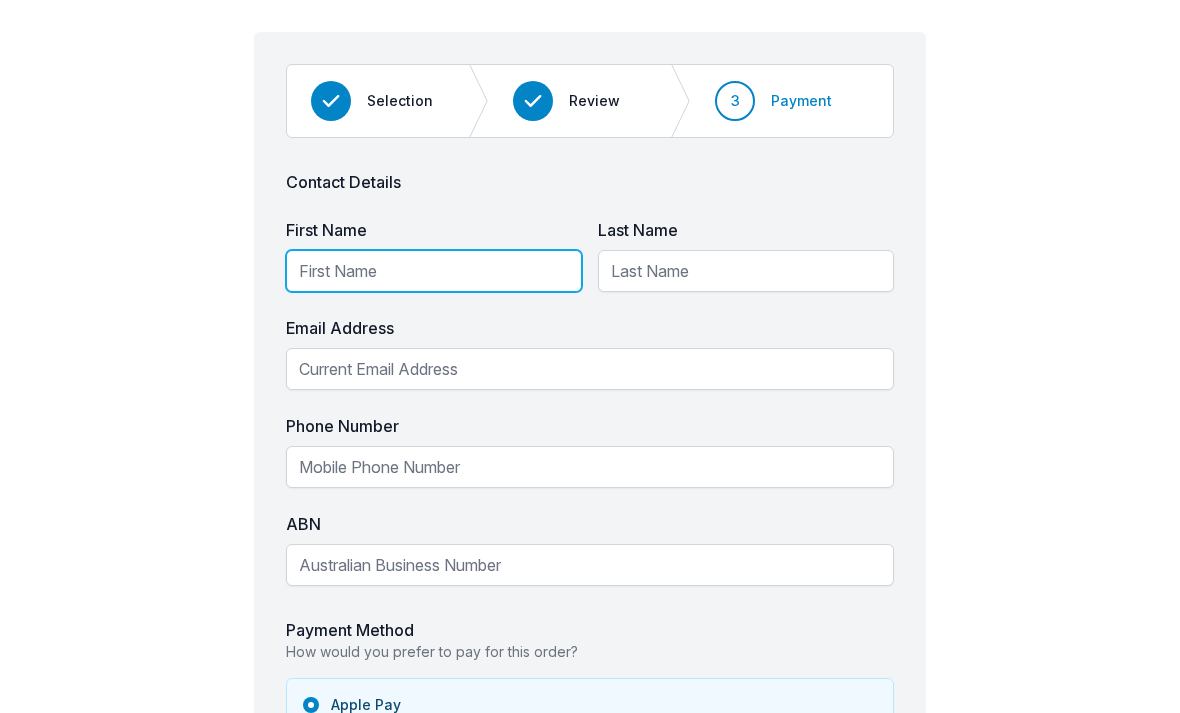 click on "First Name" at bounding box center (434, 271) 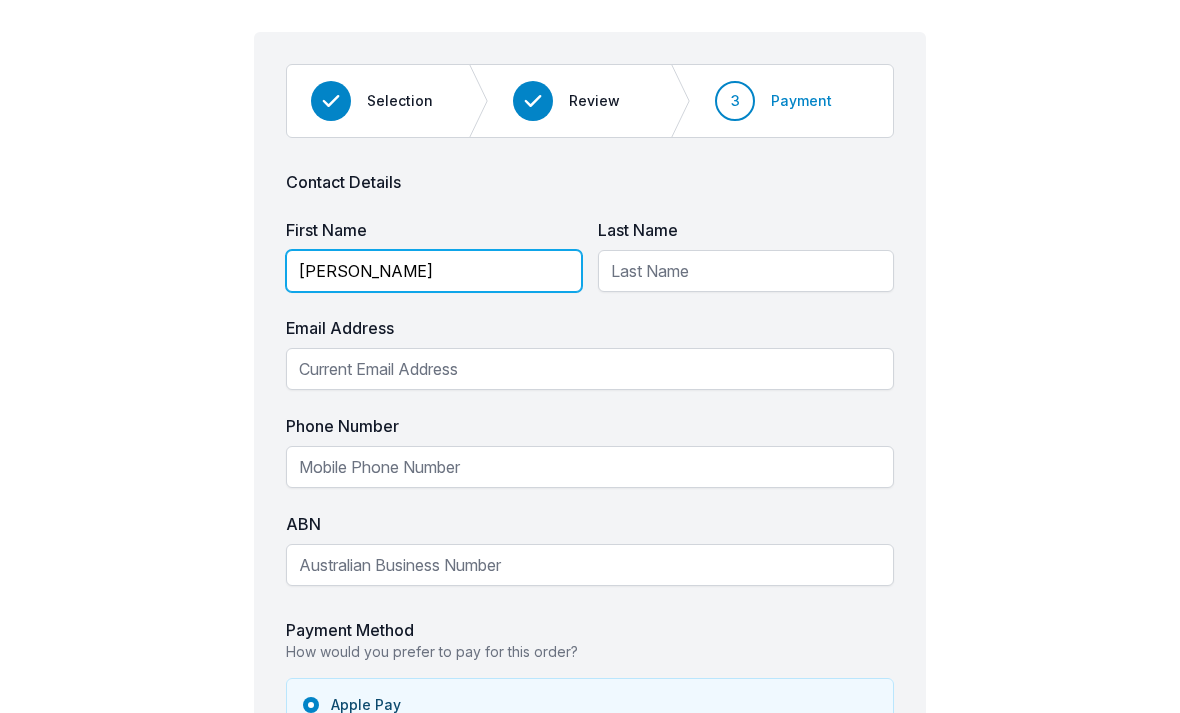 type on "[PERSON_NAME]" 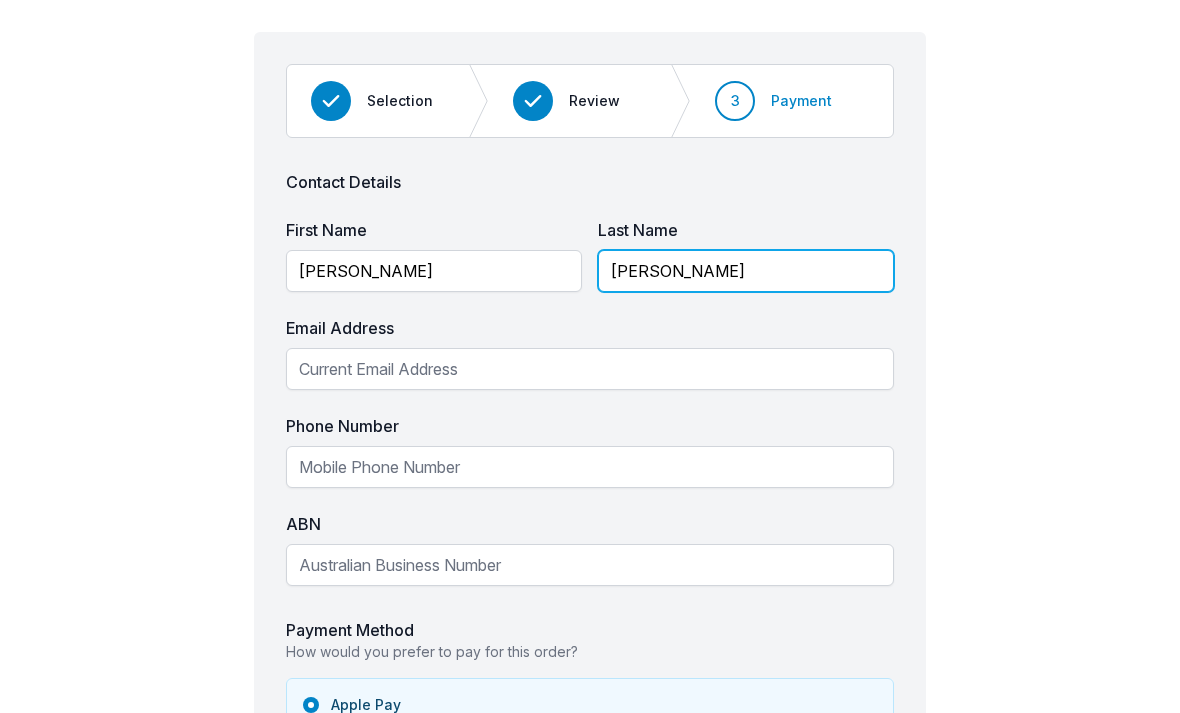 type on "[PERSON_NAME]" 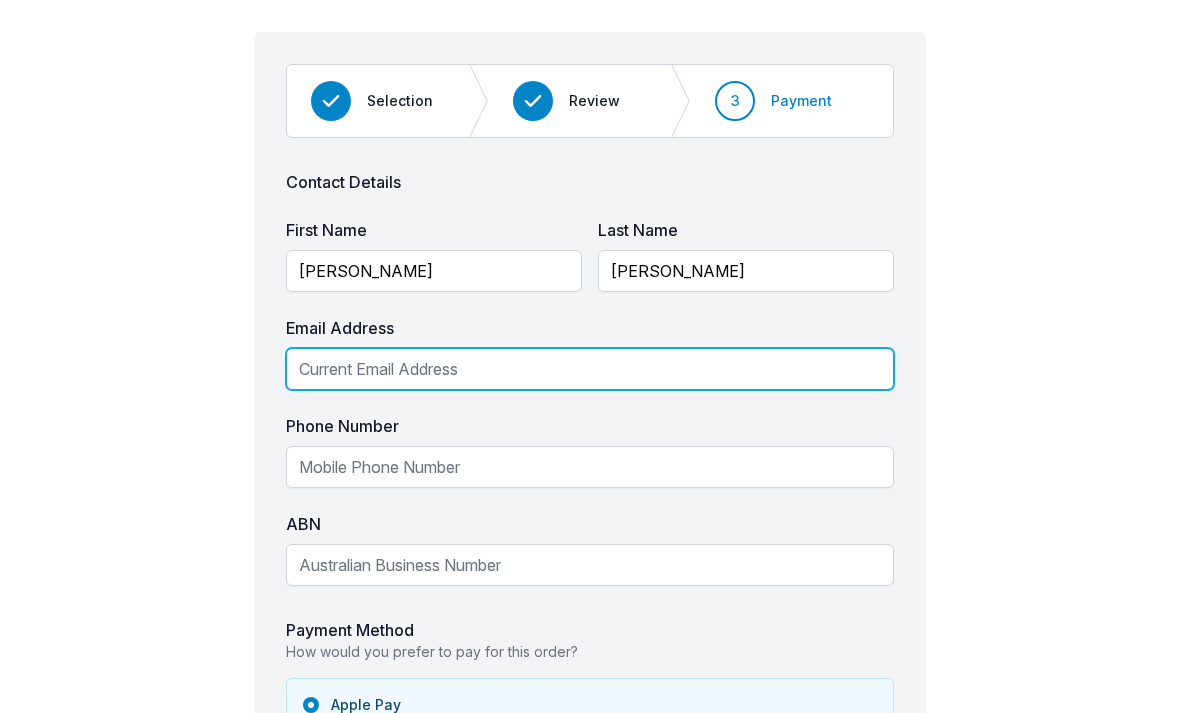 click on "Email Address" at bounding box center (590, 369) 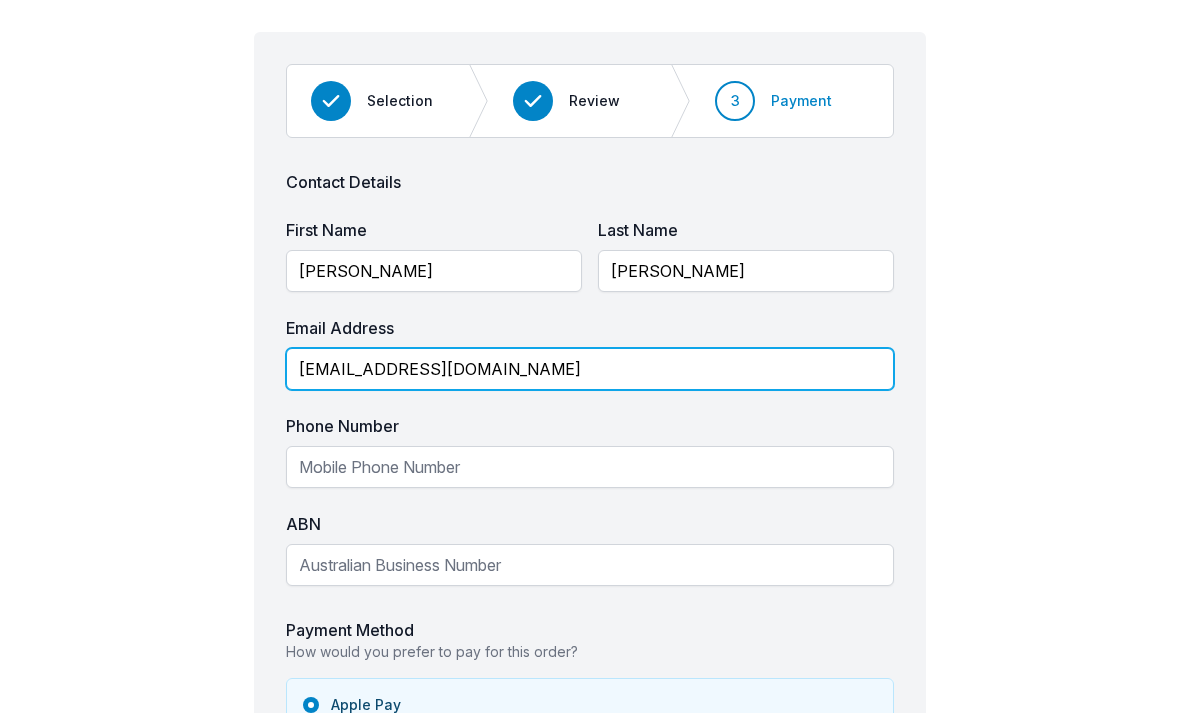 type on "[EMAIL_ADDRESS][DOMAIN_NAME]" 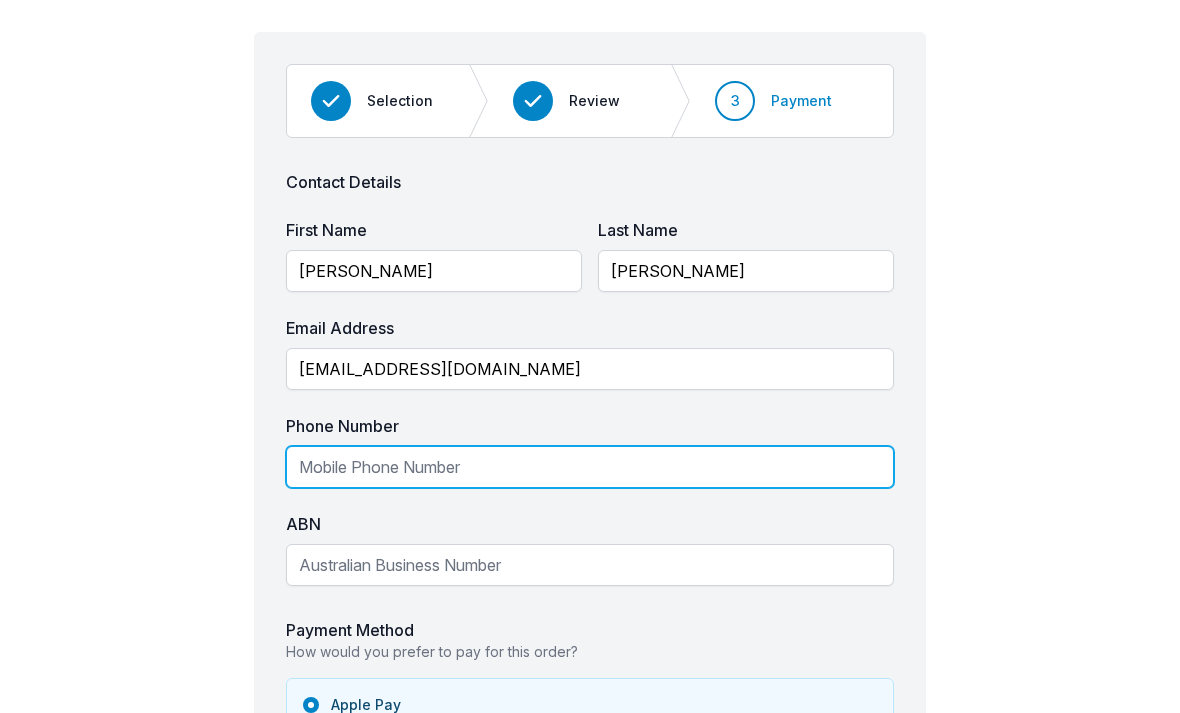 click on "Phone Number" at bounding box center (590, 467) 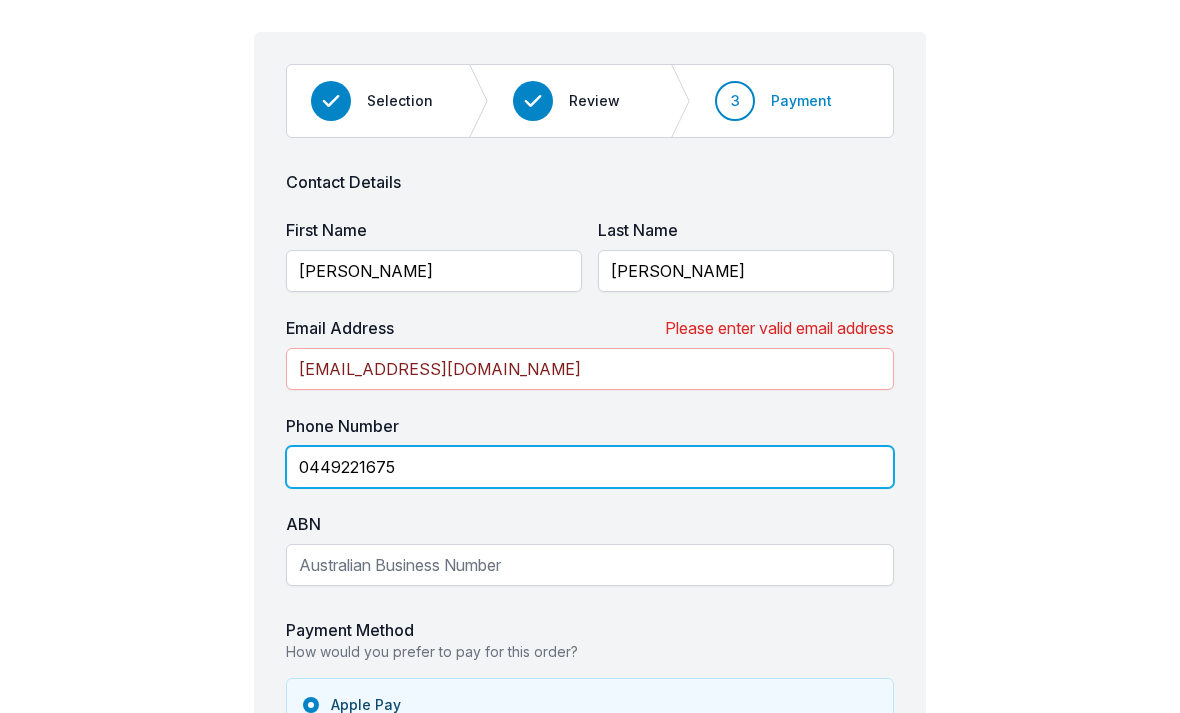 type on "0449221675" 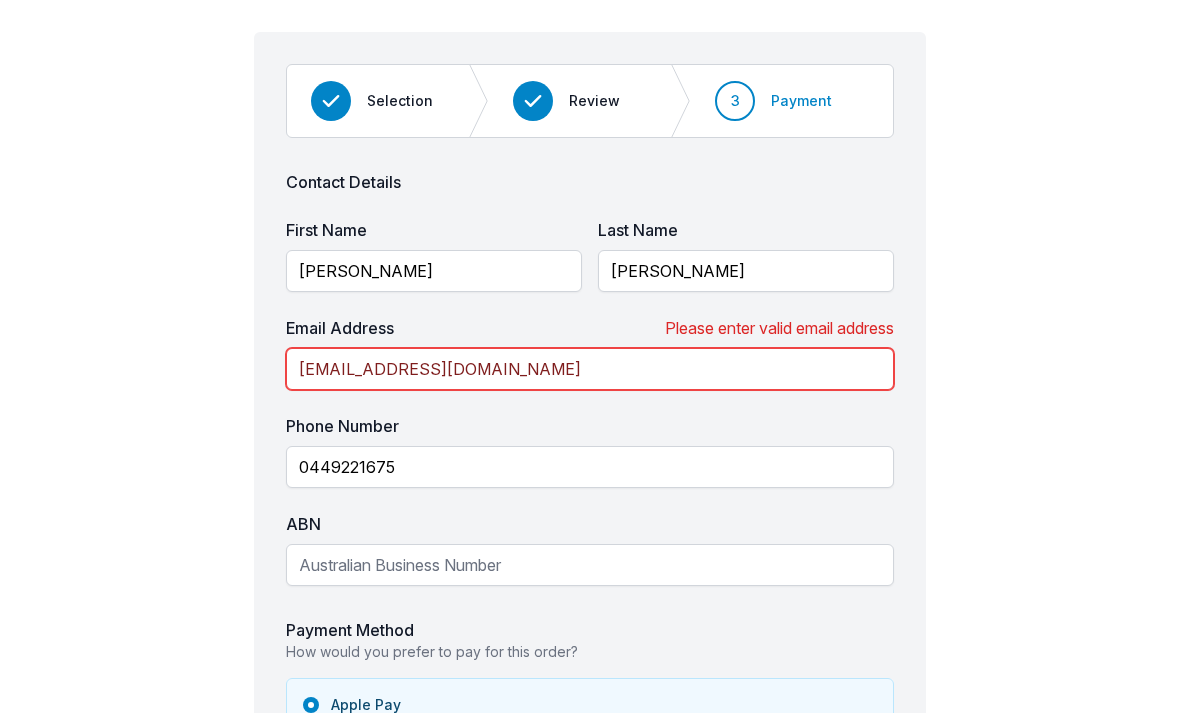 click on "[EMAIL_ADDRESS][DOMAIN_NAME]" at bounding box center (590, 369) 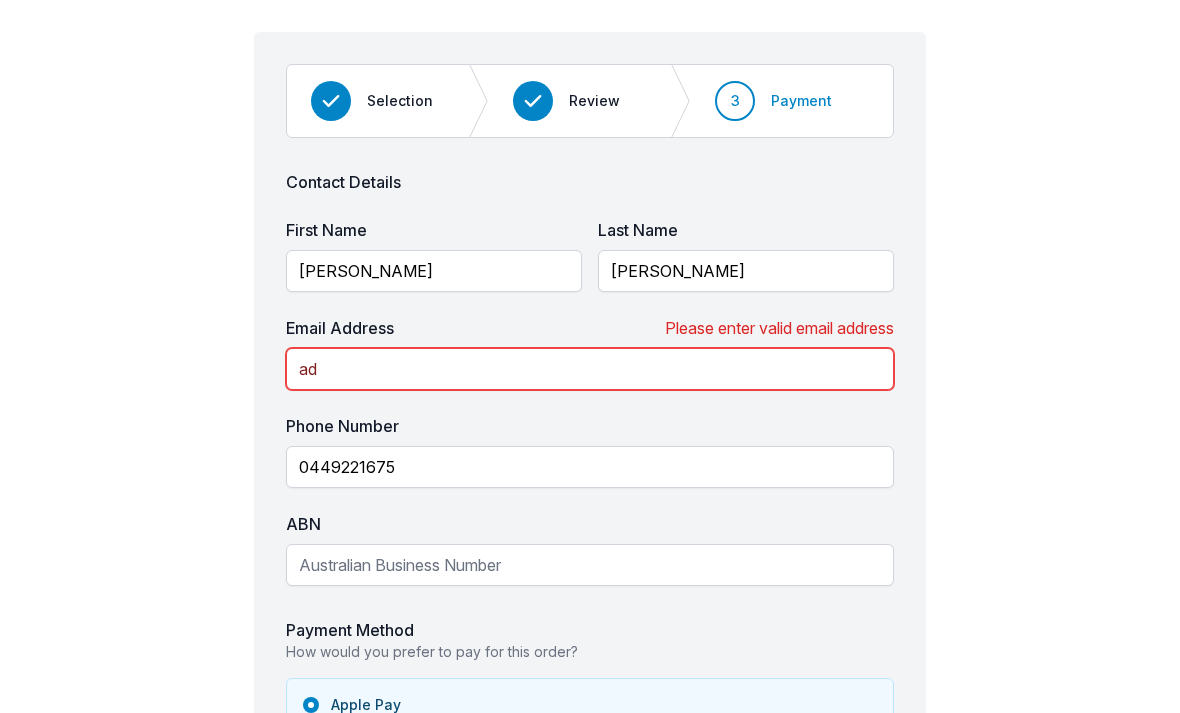 type on "a" 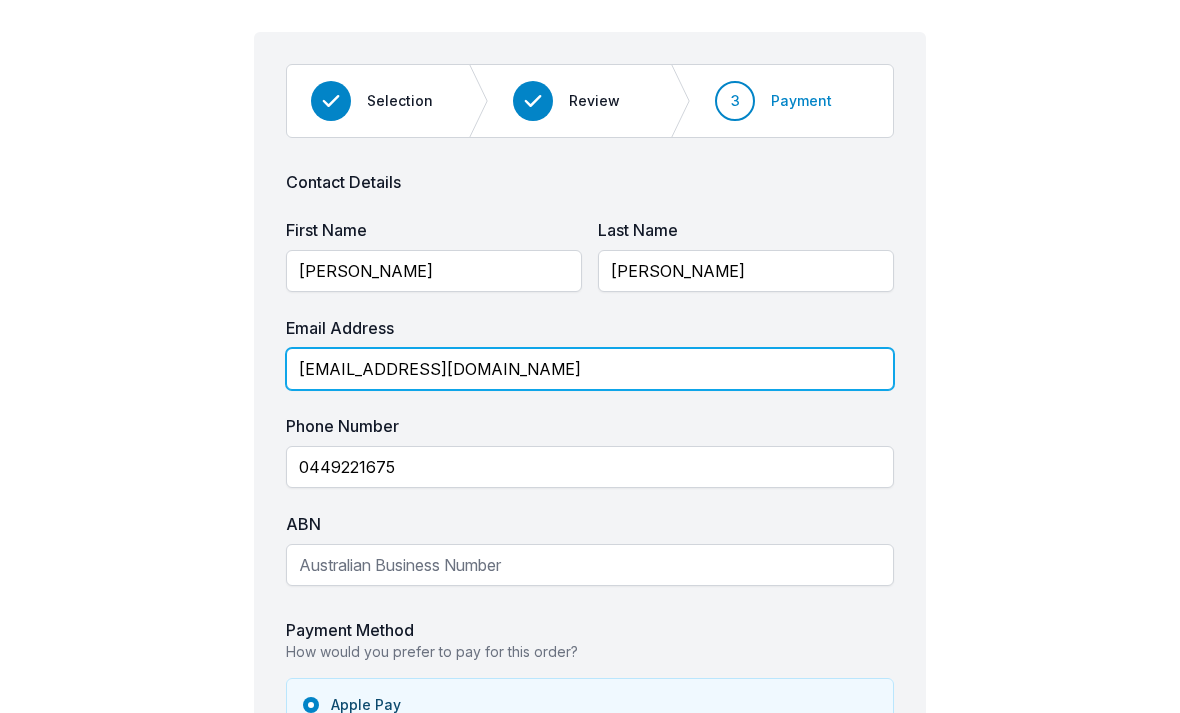 type on "[EMAIL_ADDRESS][DOMAIN_NAME]" 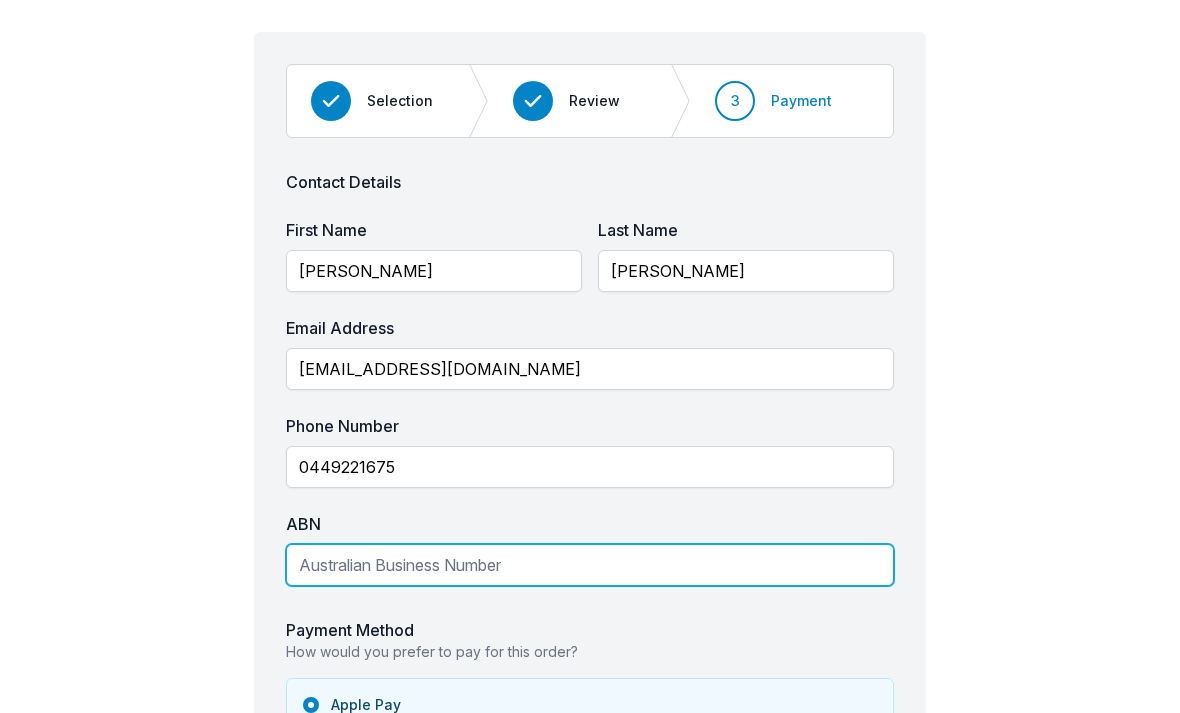 click on "ABN" at bounding box center (590, 565) 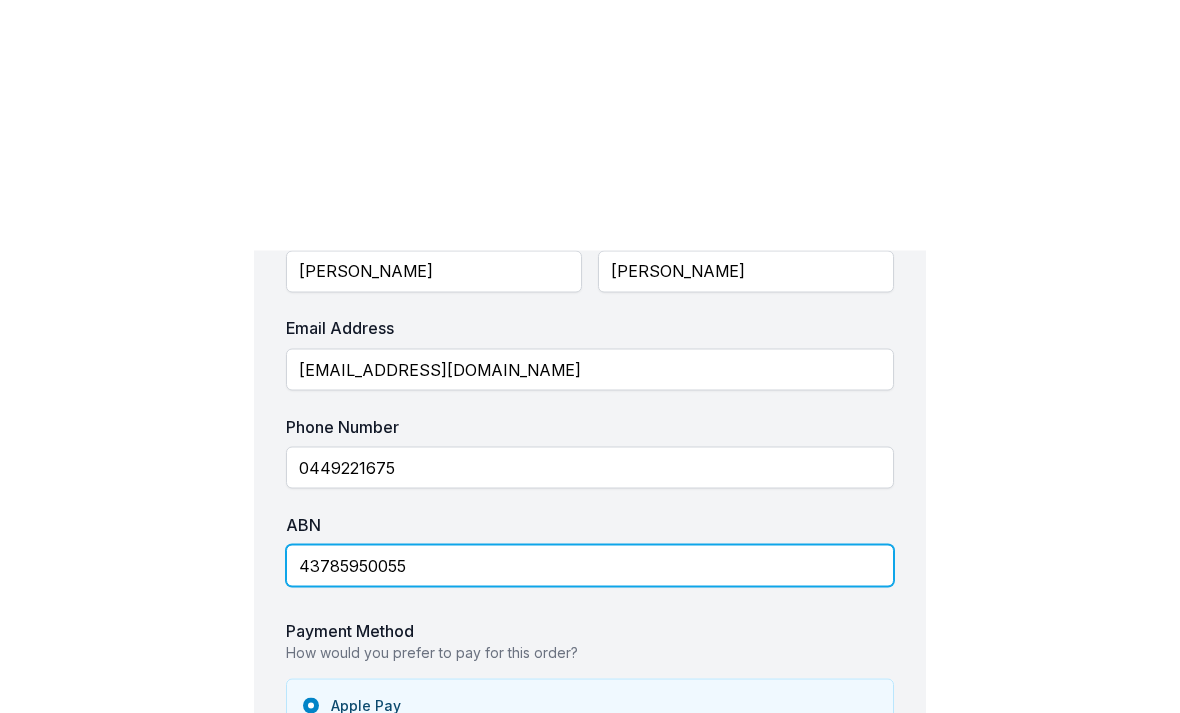 scroll, scrollTop: 372, scrollLeft: 0, axis: vertical 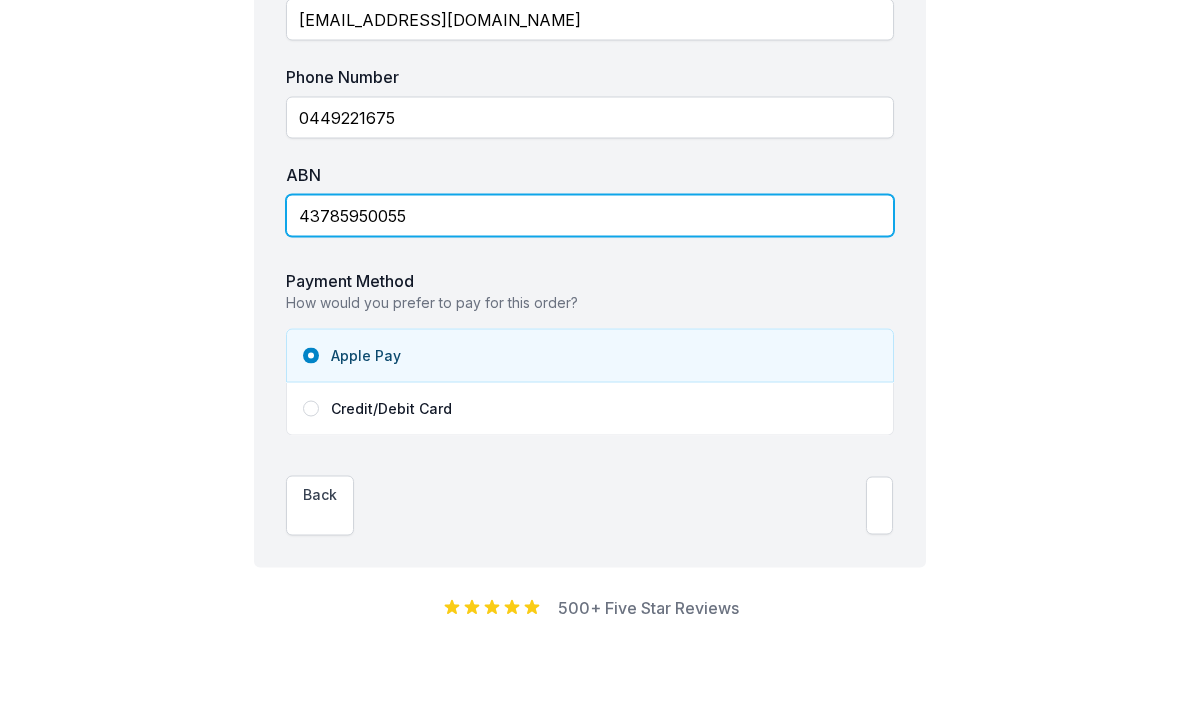 type on "43785950055" 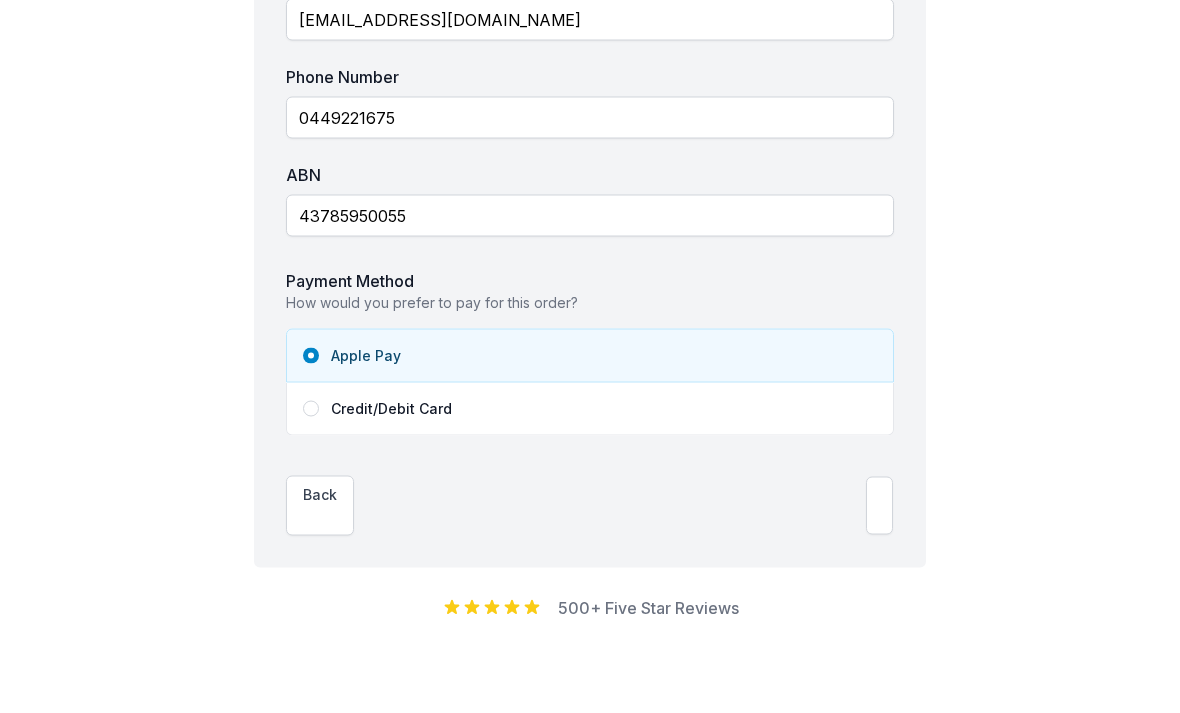 click on "Credit/Debit Card" 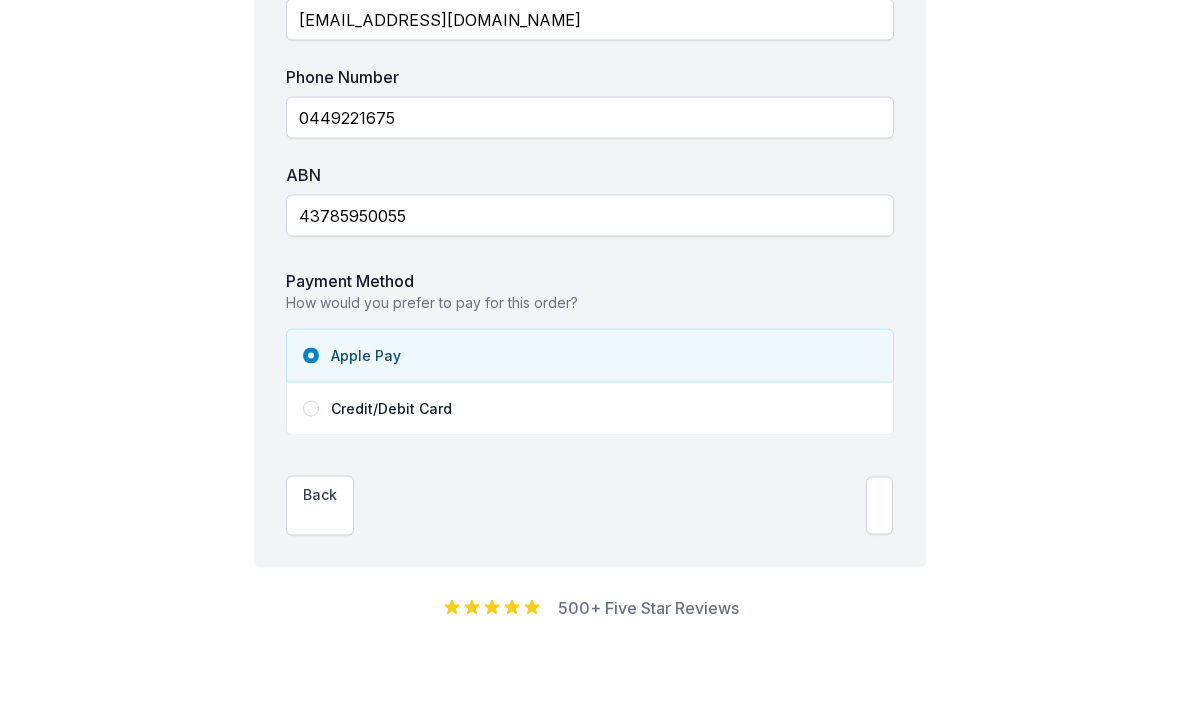 click on "Credit/Debit Card" at bounding box center [311, 476] 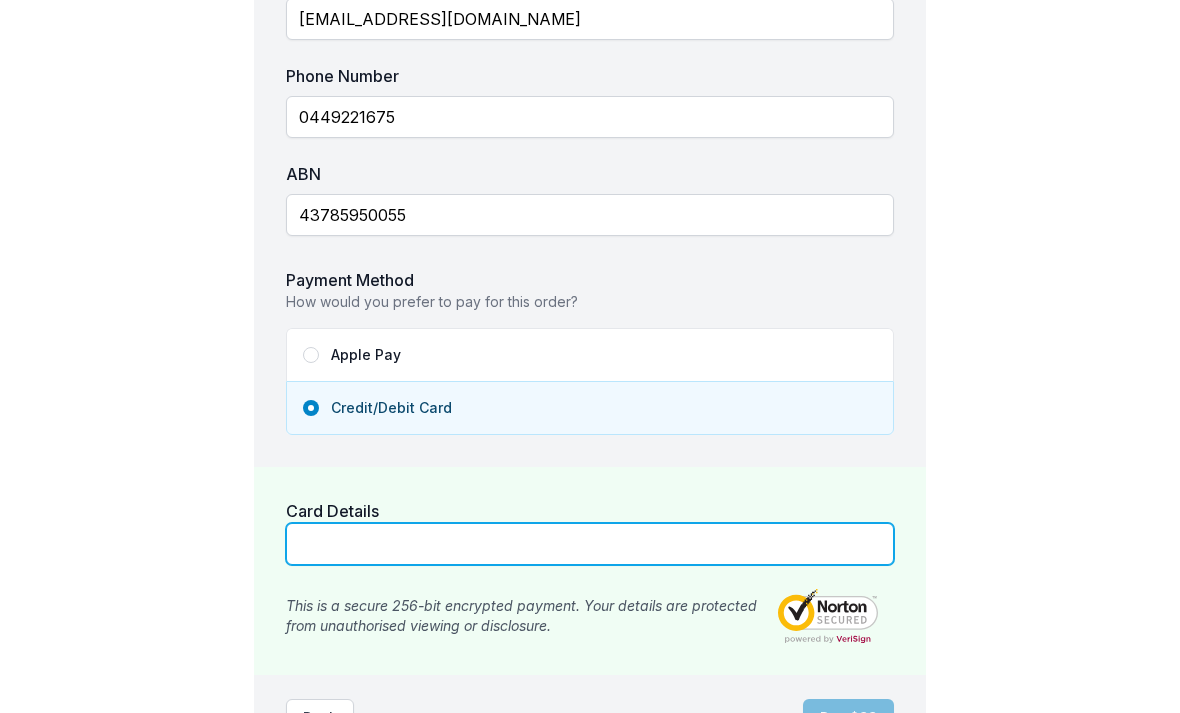 scroll, scrollTop: 439, scrollLeft: 0, axis: vertical 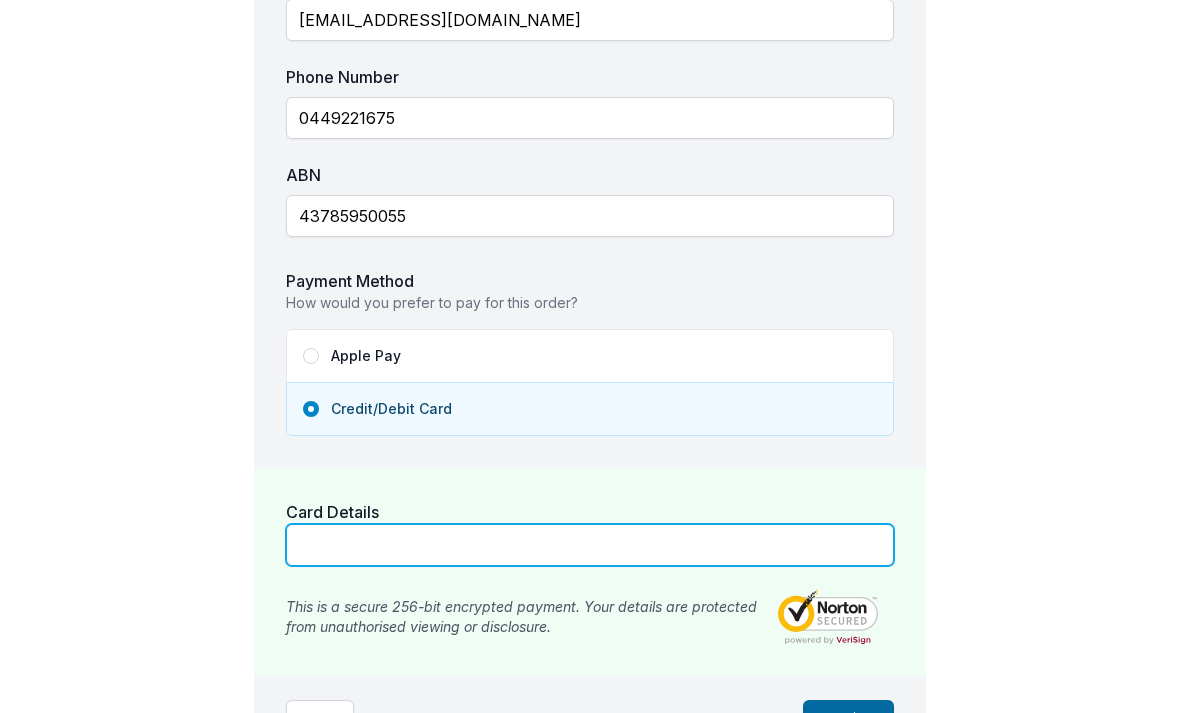 click on "Pay $ 99" at bounding box center [848, 719] 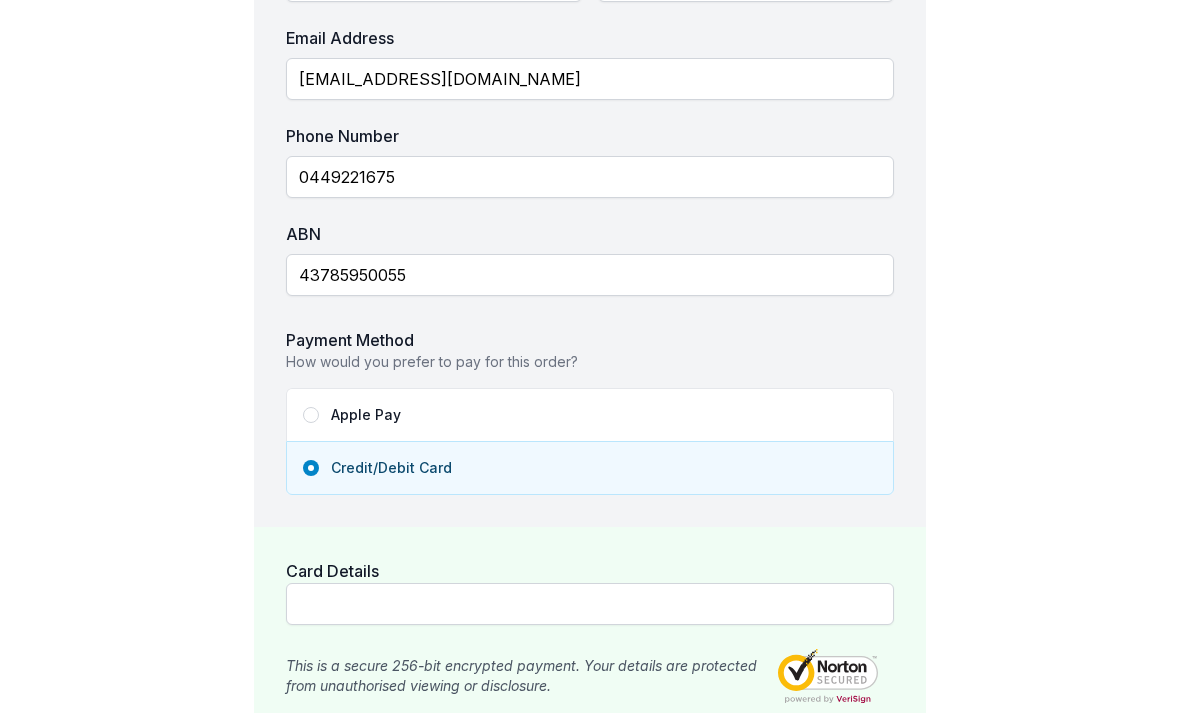 scroll, scrollTop: 379, scrollLeft: 0, axis: vertical 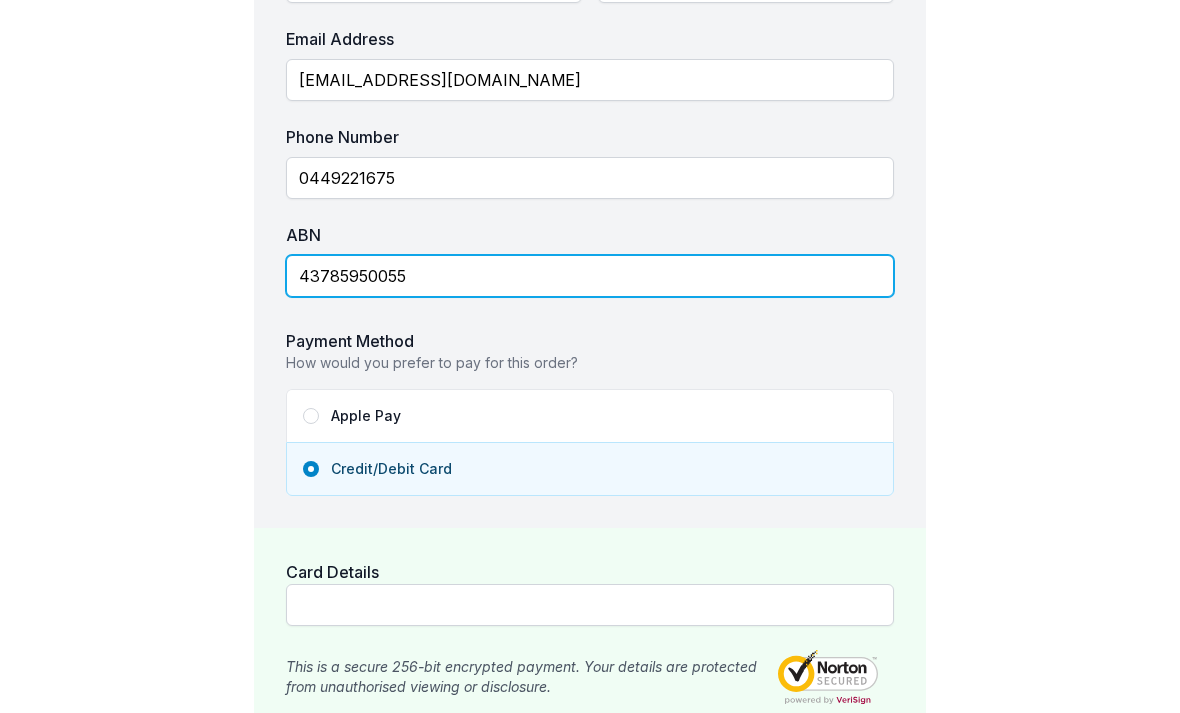 click on "43785950055" at bounding box center (590, 276) 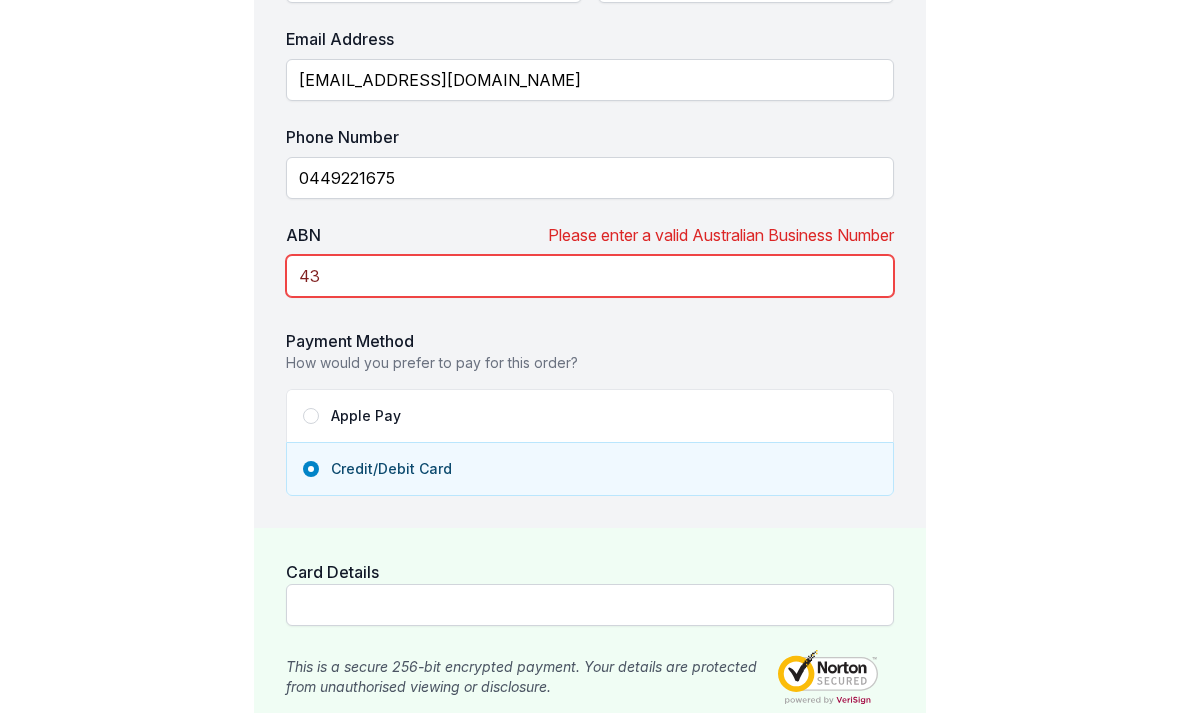 type on "4" 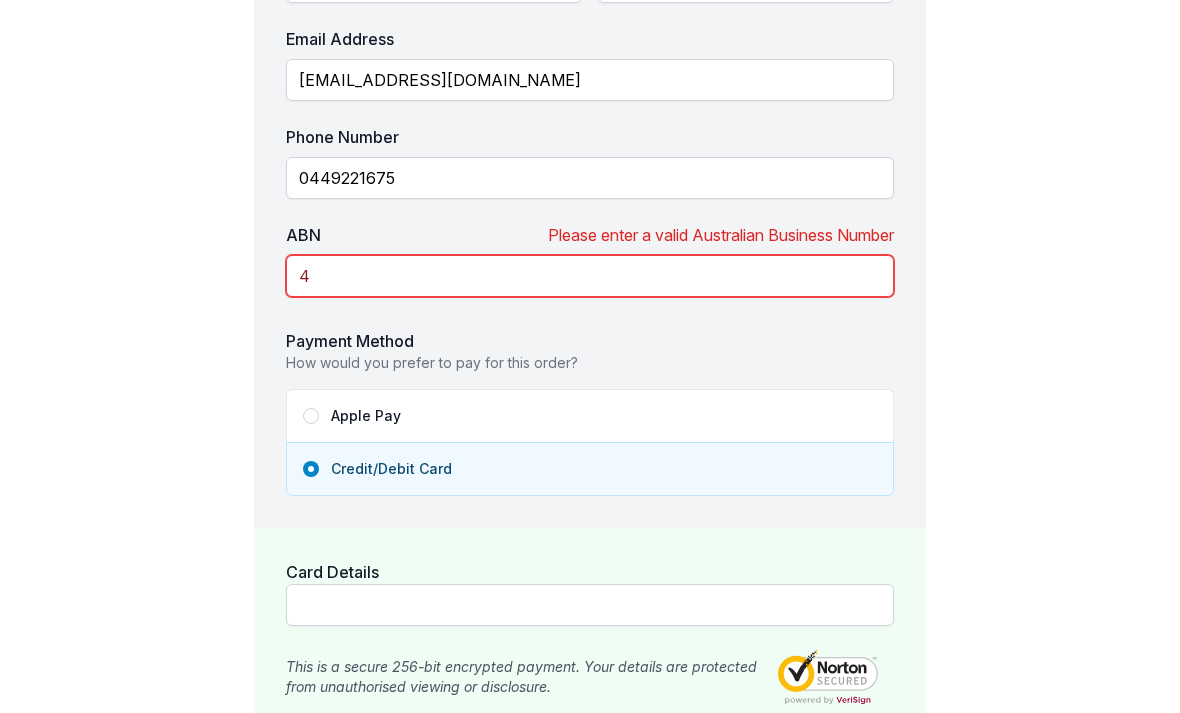 type 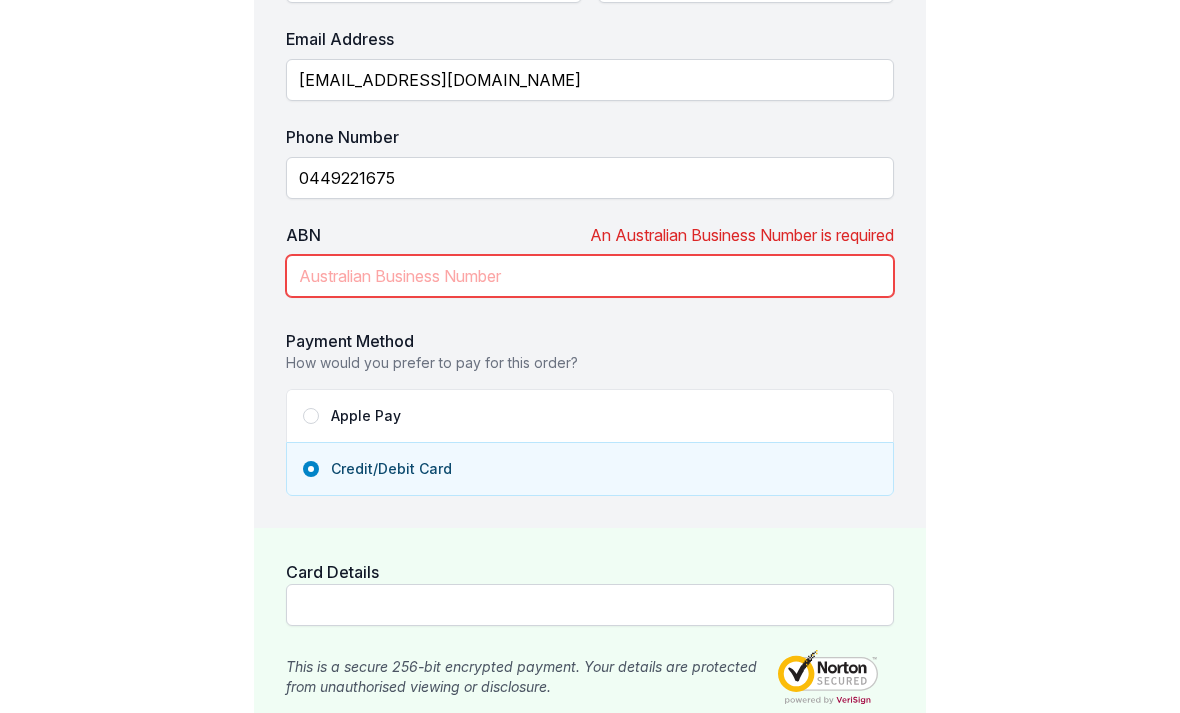 click on "ABN" at bounding box center (590, 276) 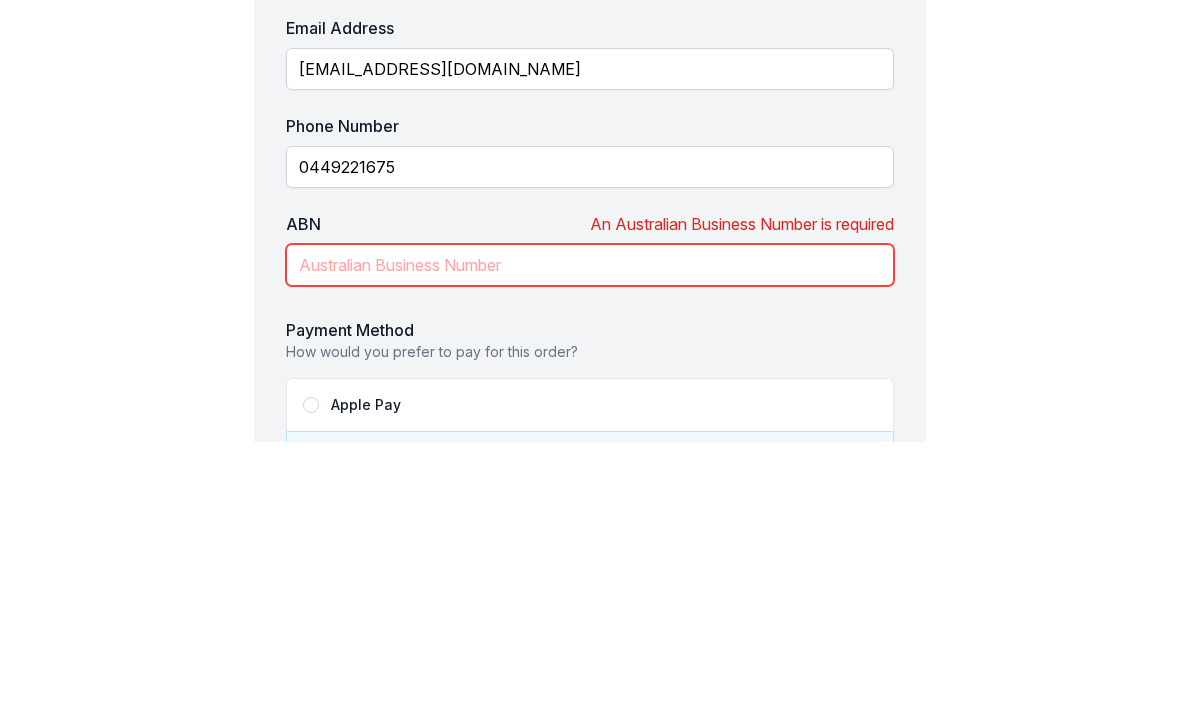 scroll, scrollTop: 118, scrollLeft: 0, axis: vertical 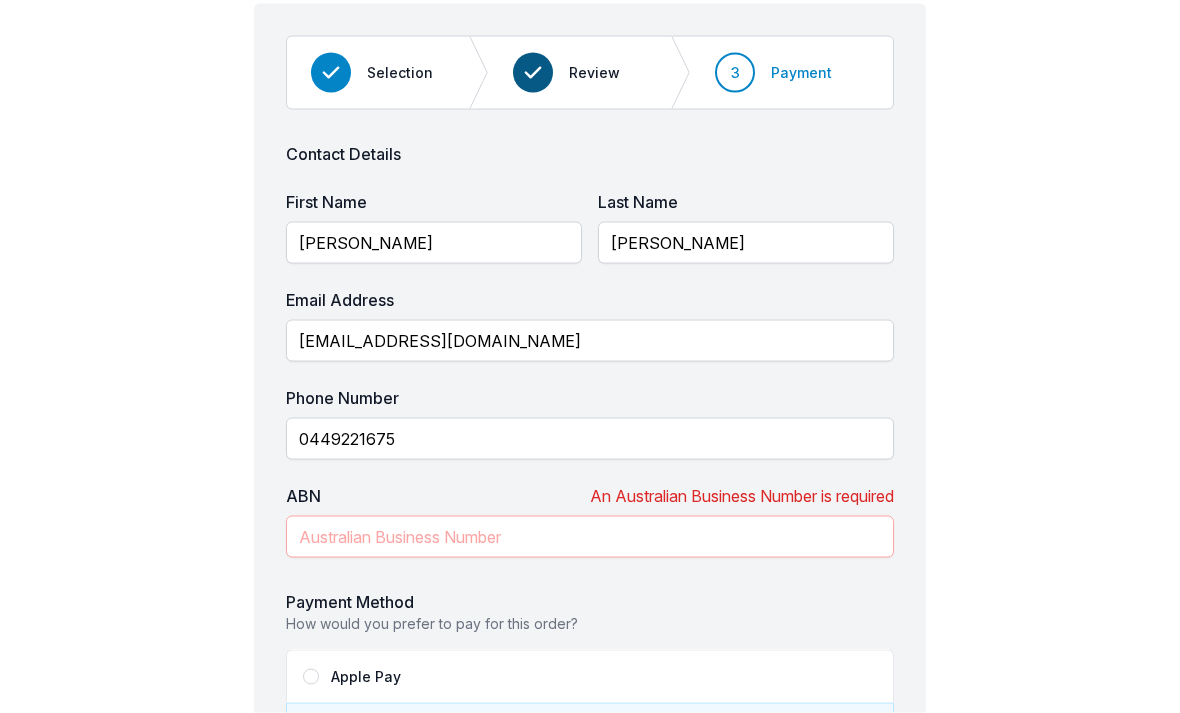 click 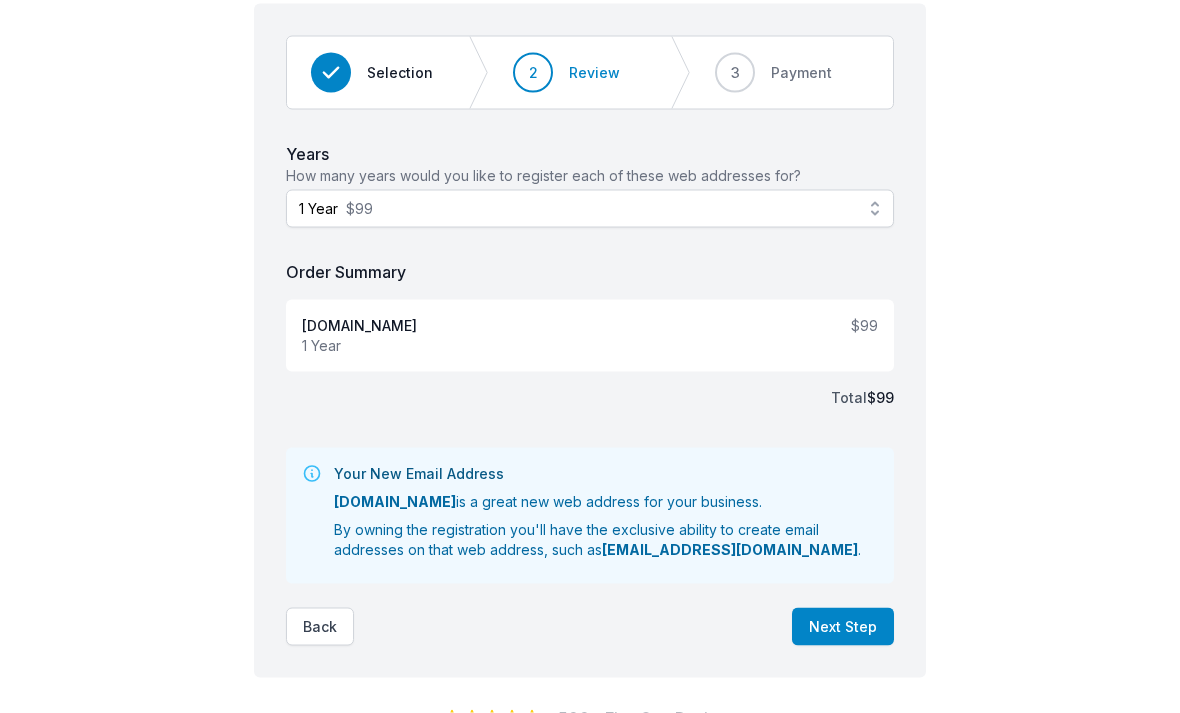 scroll, scrollTop: 119, scrollLeft: 0, axis: vertical 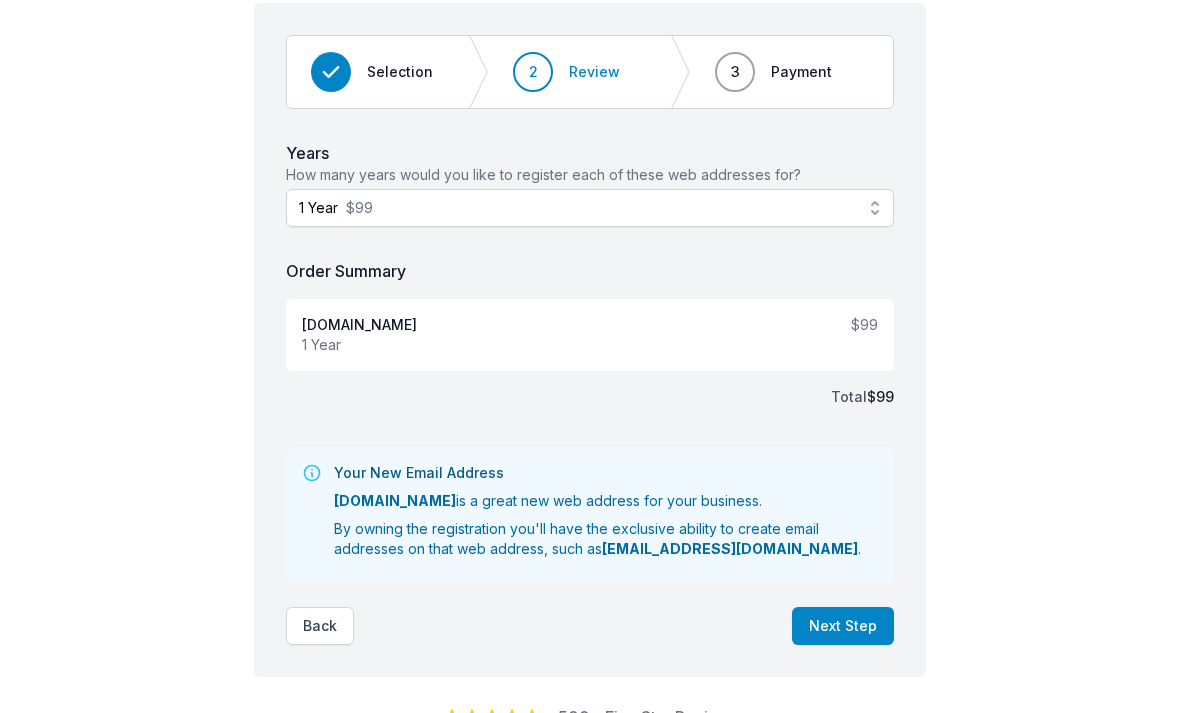 click on "3   Payment" at bounding box center (773, 72) 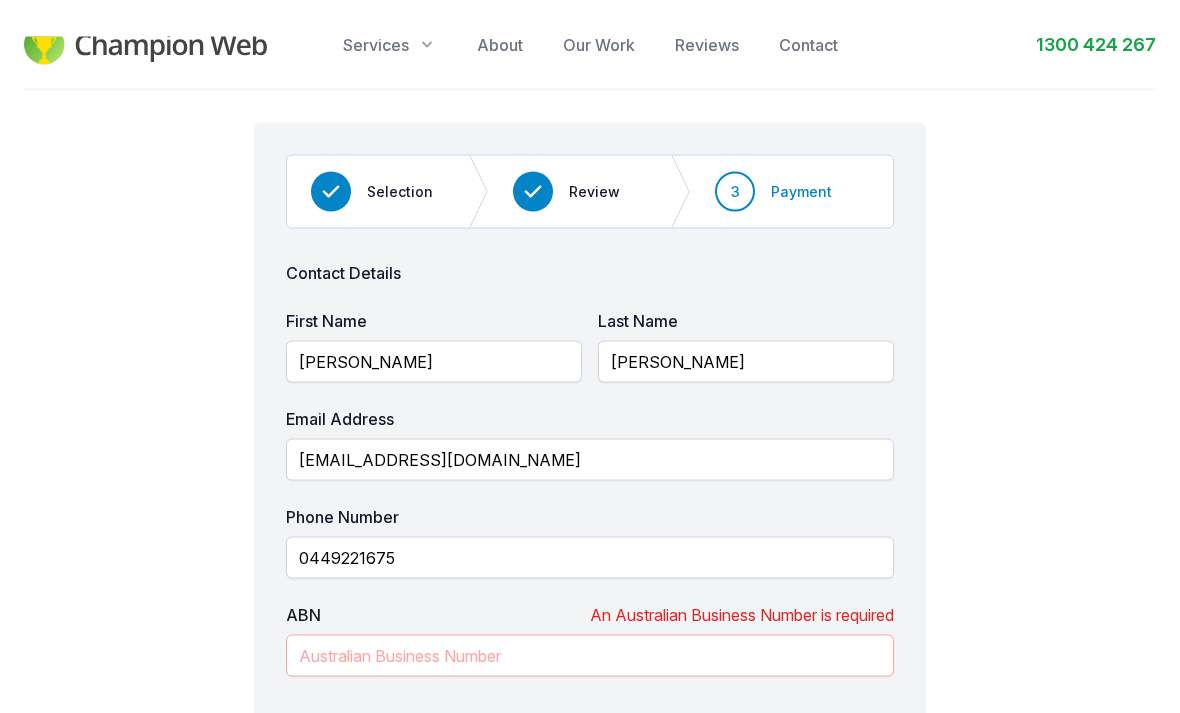 scroll, scrollTop: 0, scrollLeft: 0, axis: both 